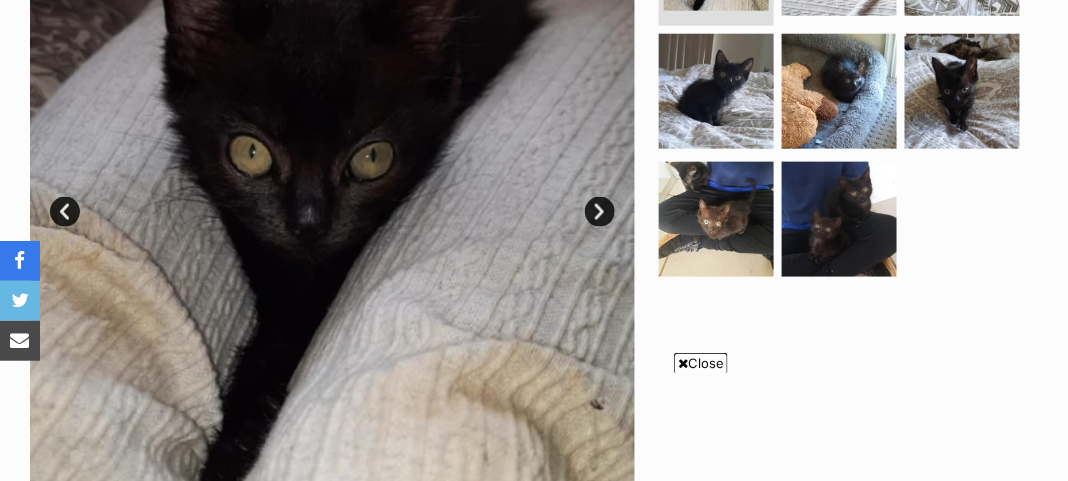 scroll, scrollTop: 0, scrollLeft: 0, axis: both 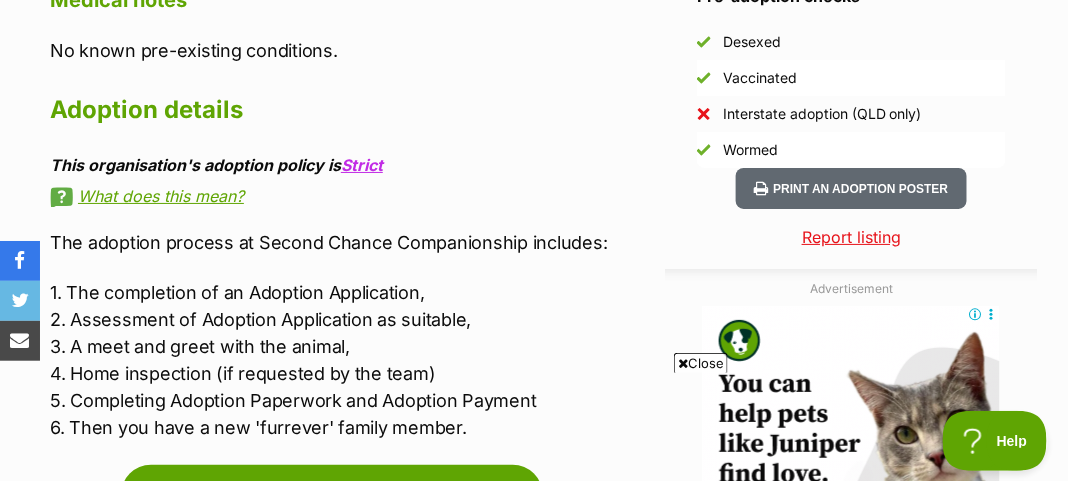 click on "01 Aug, 2025" at bounding box center (851, -46) 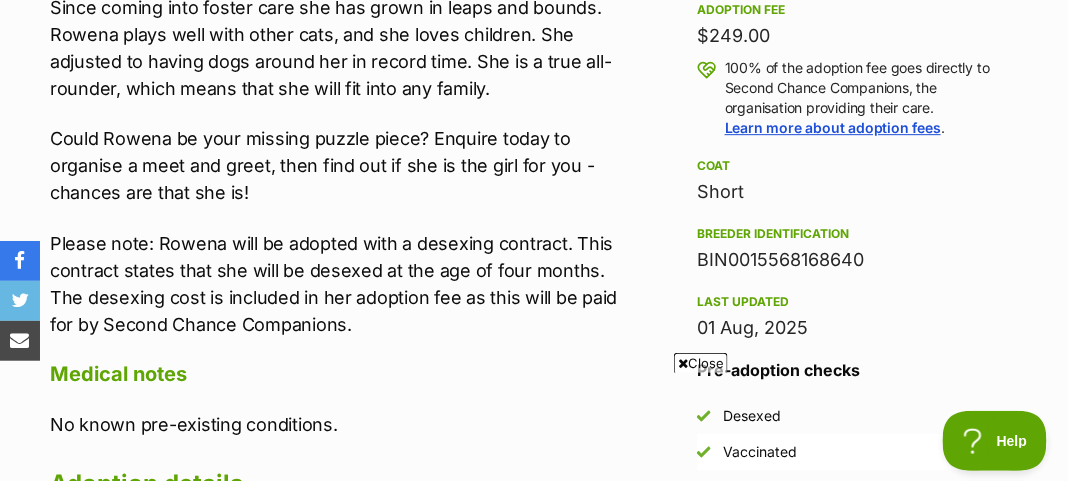 scroll, scrollTop: 1431, scrollLeft: 0, axis: vertical 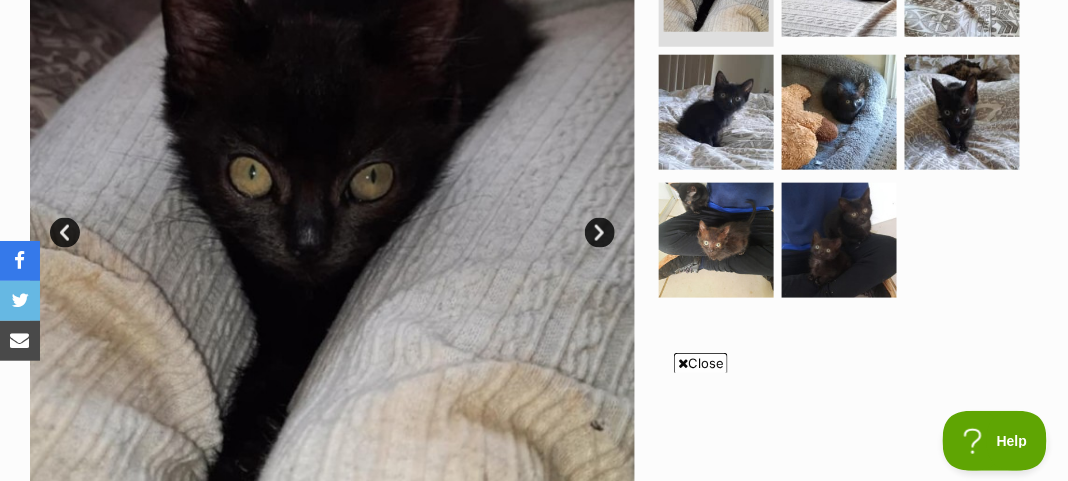 click on "Next" at bounding box center (600, 233) 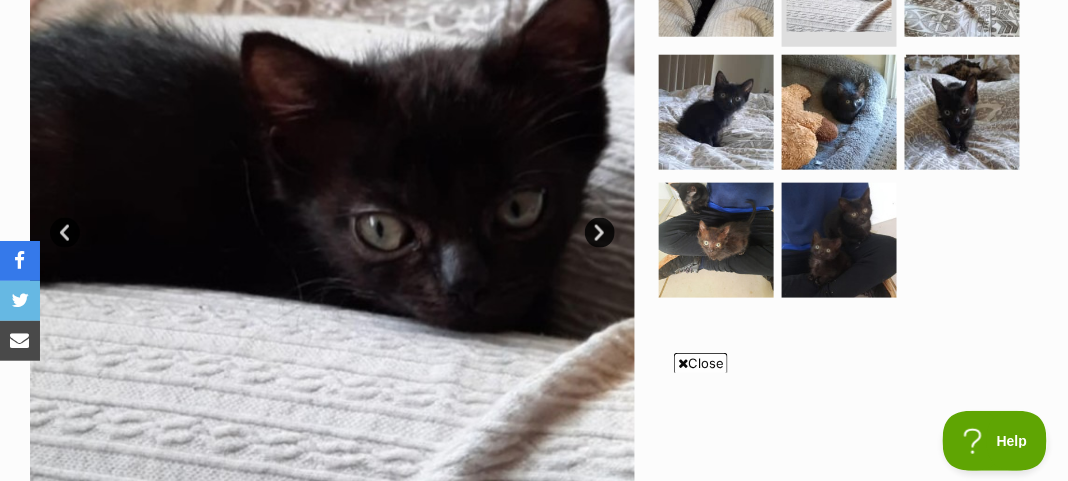 click on "Next" at bounding box center (600, 233) 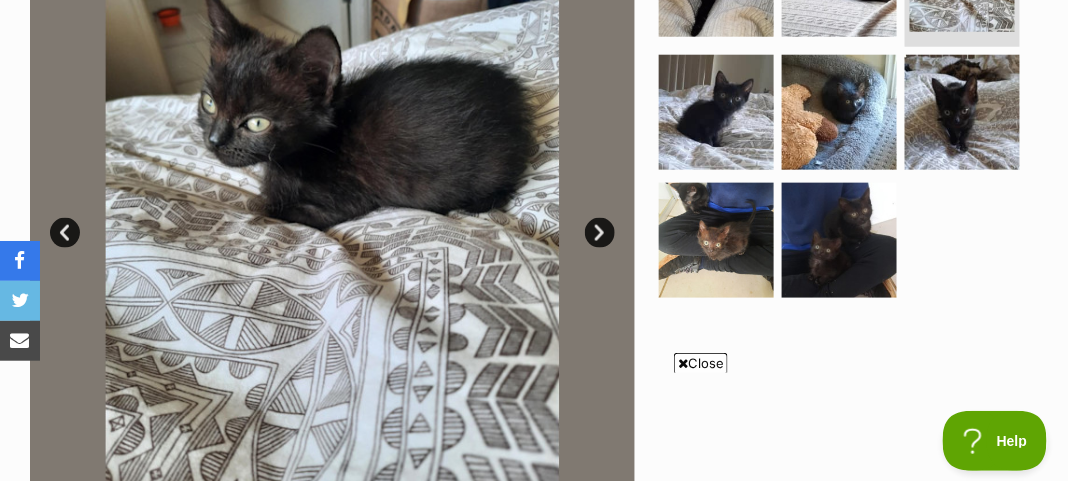 click on "Next" at bounding box center (600, 233) 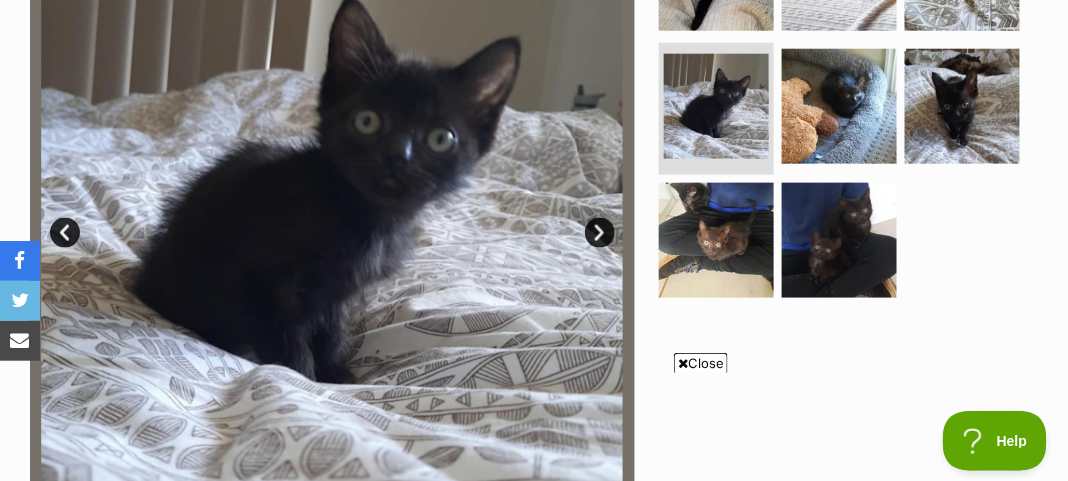 click on "Next" at bounding box center (600, 233) 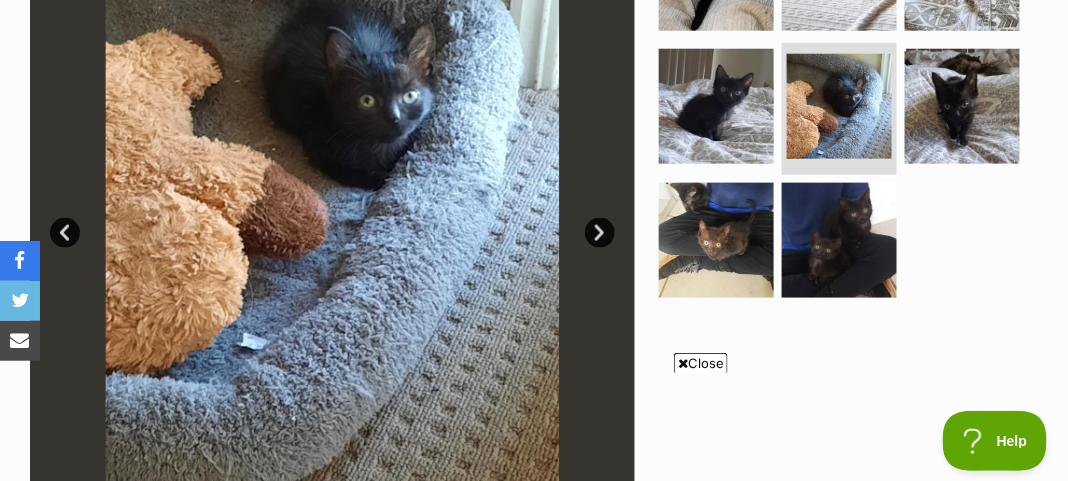 click on "Next" at bounding box center (600, 233) 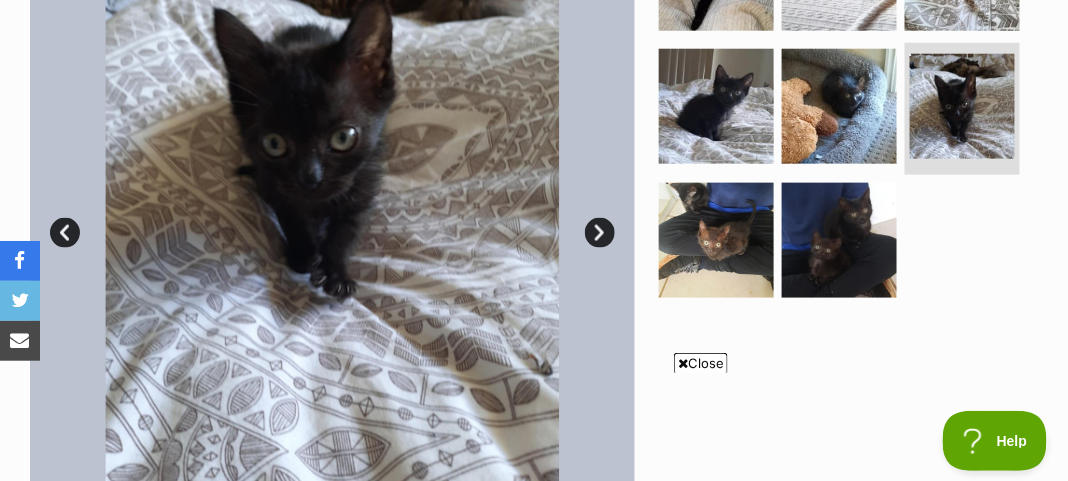 click on "Next" at bounding box center [600, 233] 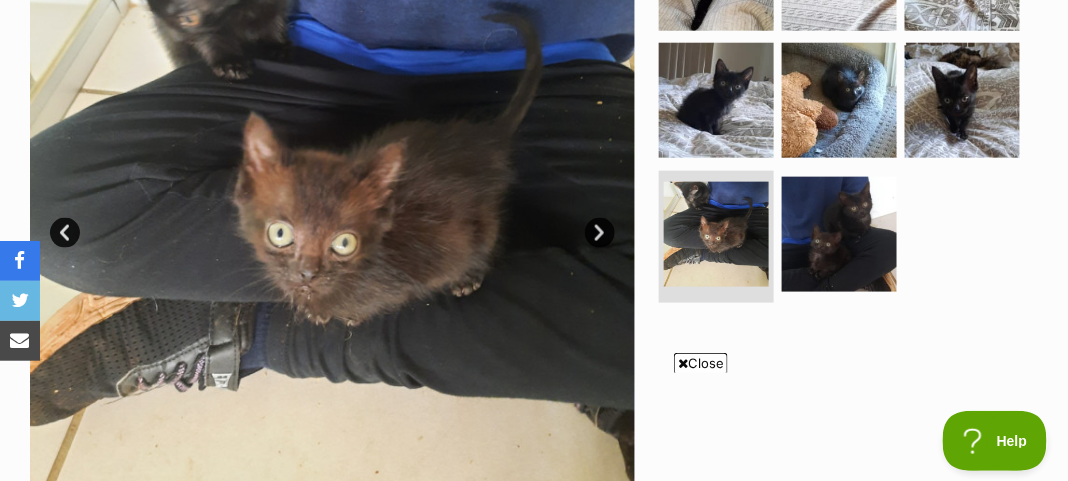 click on "Next" at bounding box center [600, 233] 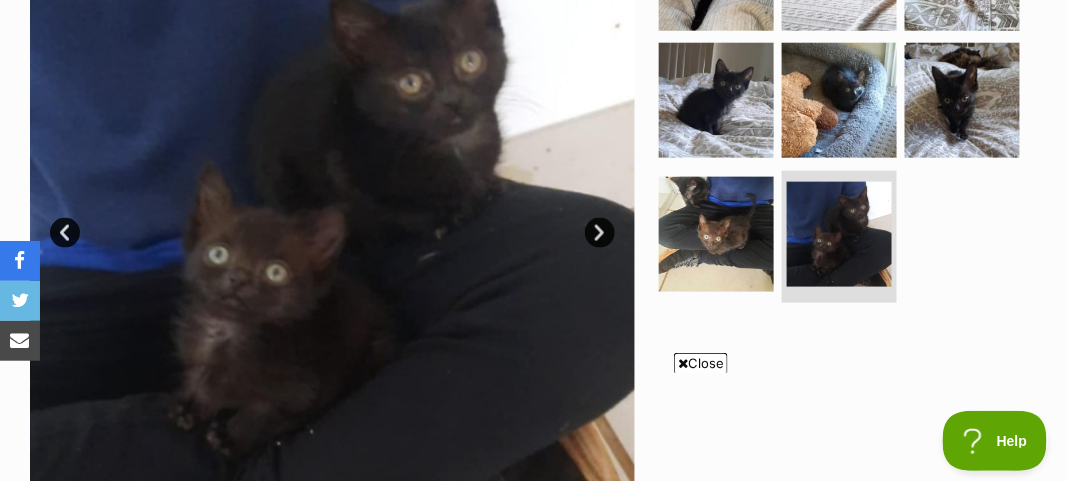 click on "Next" at bounding box center (600, 233) 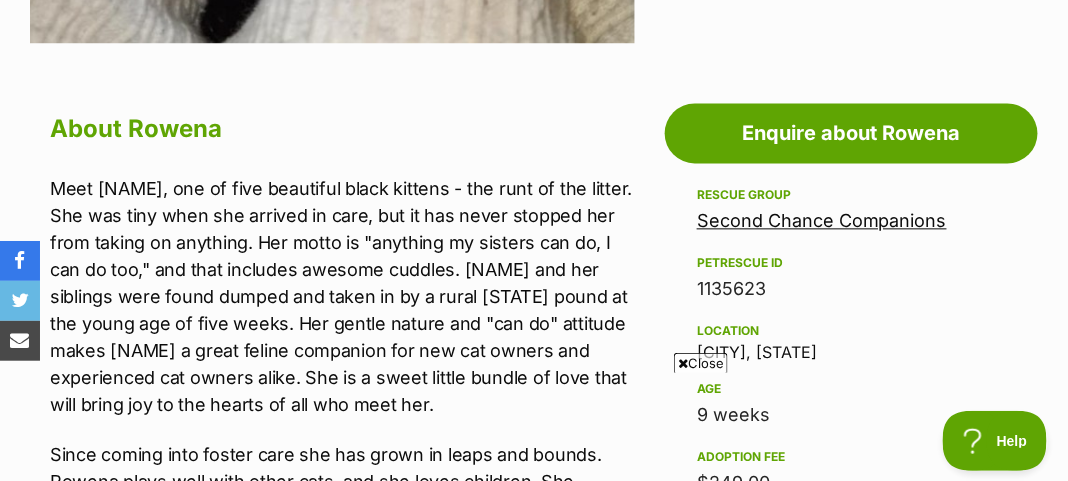 scroll, scrollTop: 918, scrollLeft: 0, axis: vertical 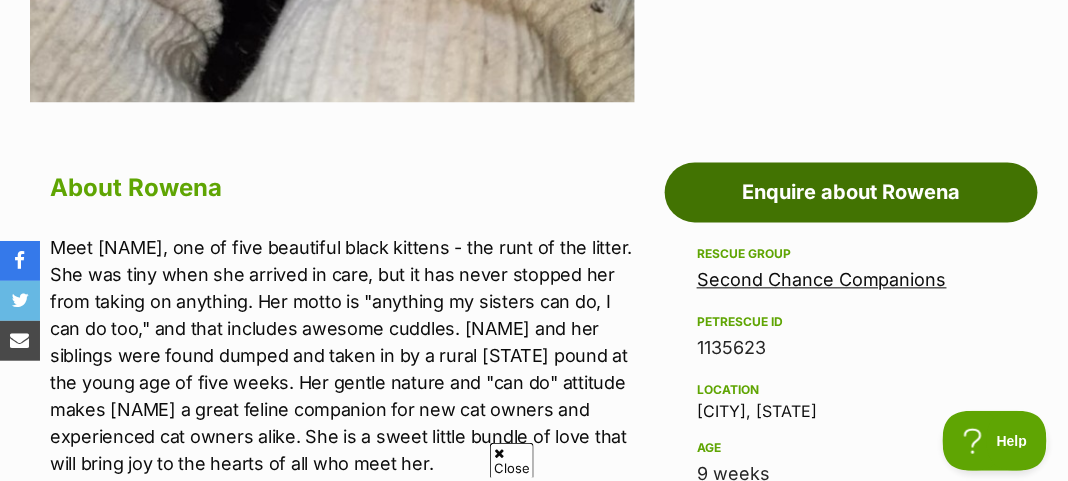 click on "Enquire about Rowena" at bounding box center (851, 193) 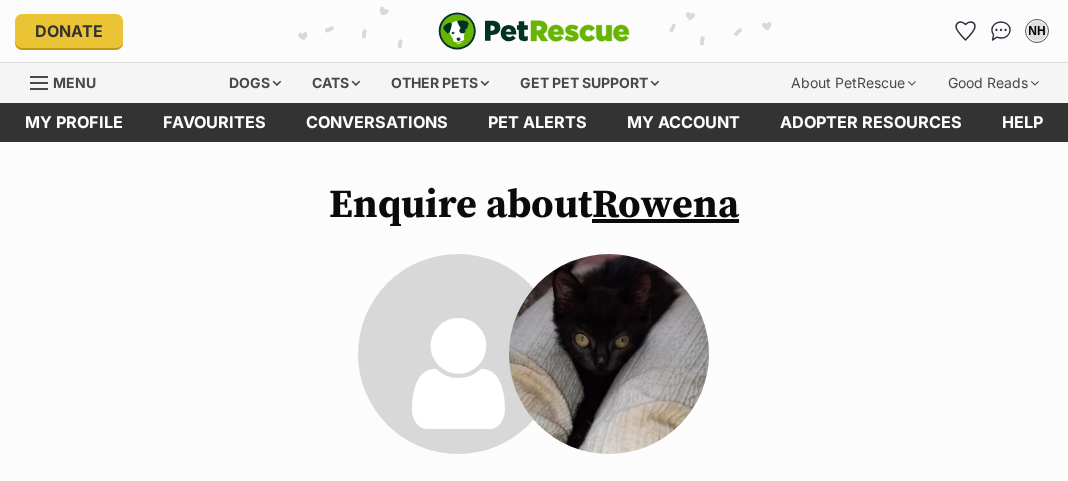 scroll, scrollTop: 0, scrollLeft: 0, axis: both 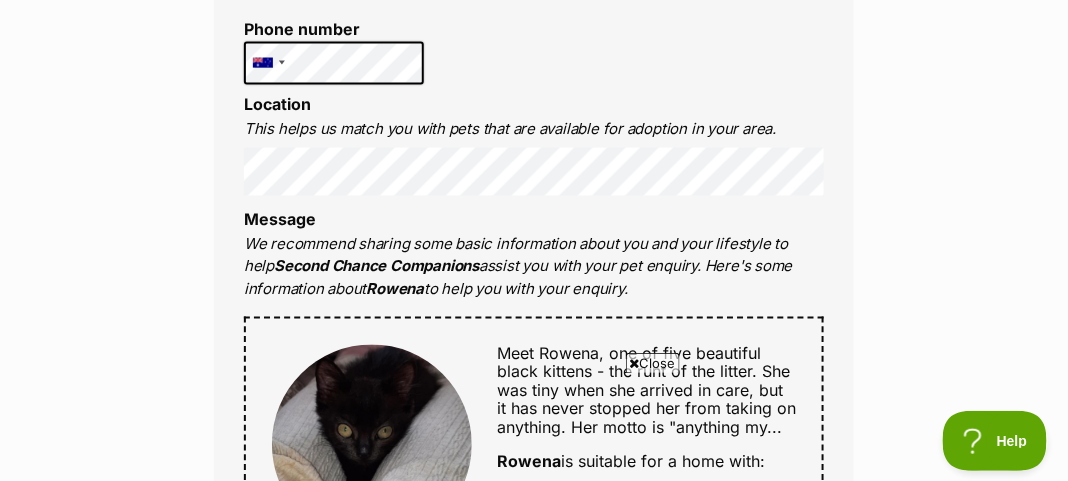 click on "Enquire about  Rowena
Want to increase your chances of a successful enquiry?
Update your adopter profile now!
Full name Nicole Higgins
Email
We require this to be able to send you communications regarding your pet enquiry.
run13zeke@yahoo.com.au
Phone number United States +1 United Kingdom +44 Afghanistan (‫افغانستان‬‎) +93 Albania (Shqipëri) +355 Algeria (‫الجزائر‬‎) +213 American Samoa +1684 Andorra +376 Angola +244 Anguilla +1264 Antigua and Barbuda +1268 Argentina +54 Armenia (Հայաստան) +374 Aruba +297 Australia +61 Austria (Österreich) +43 Azerbaijan (Azərbaycan) +994 Bahamas +1242 Bahrain (‫البحرين‬‎) +973 Bangladesh (বাংলাদেশ) +880 Barbados +1246 Belarus (Беларусь) +375 Belgium (België) +32 Belize +501 Benin (Bénin) +229 Bermuda +1441 Bhutan (འབྲུག) +975 Bolivia +591 Bosnia and Herzegovina (Босна и Херцеговина) +387 Botswana +267 Brazil (Brasil) +55 +1" at bounding box center [534, 716] 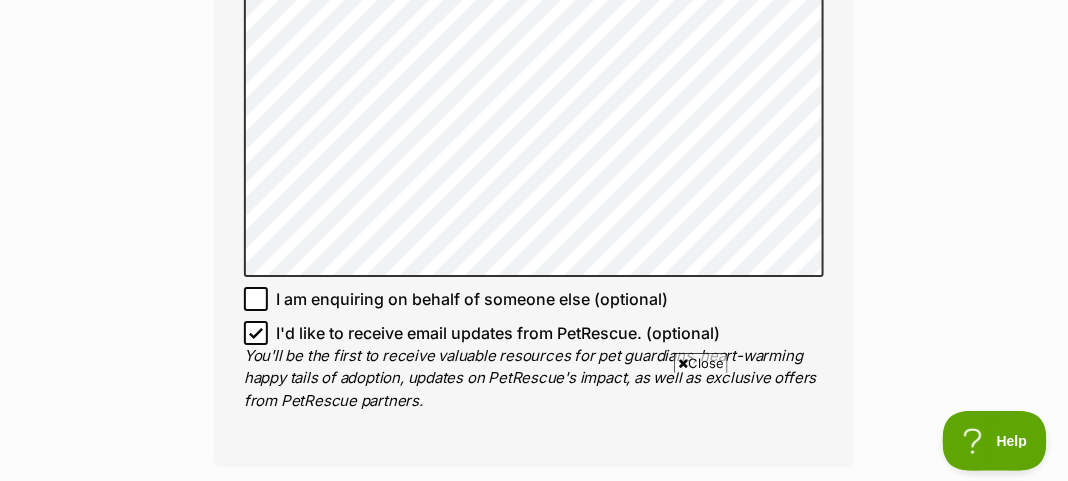 scroll, scrollTop: 1392, scrollLeft: 0, axis: vertical 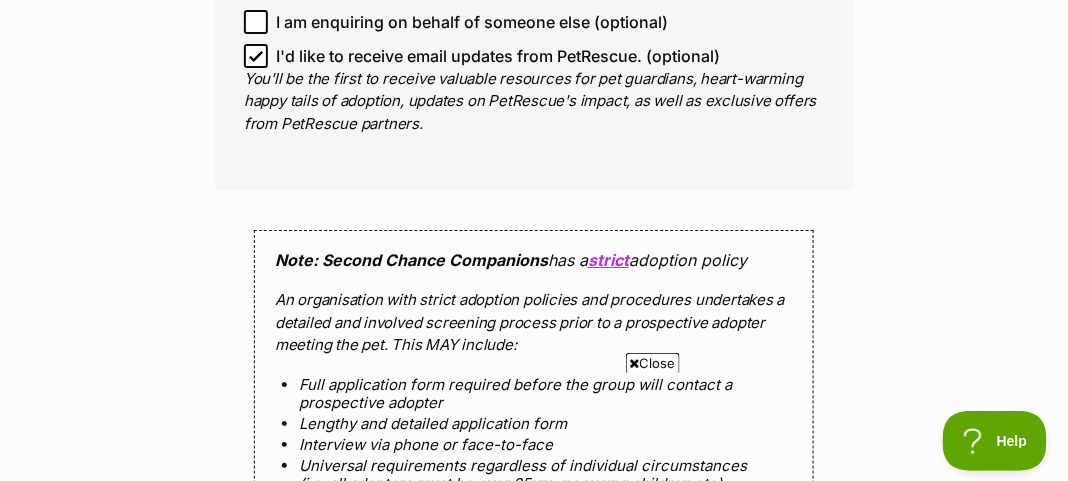 click 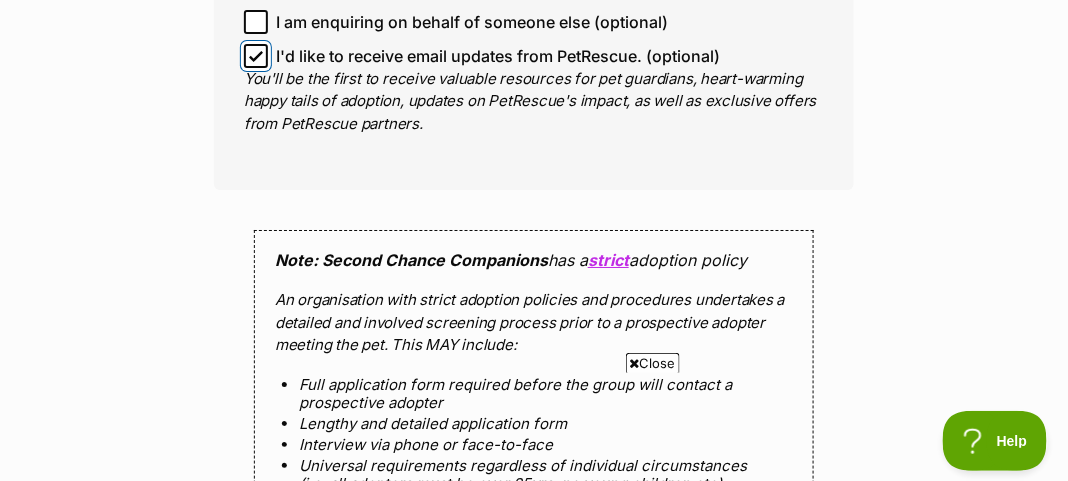 click on "I'd like to receive email updates from PetRescue. (optional)" at bounding box center (256, 56) 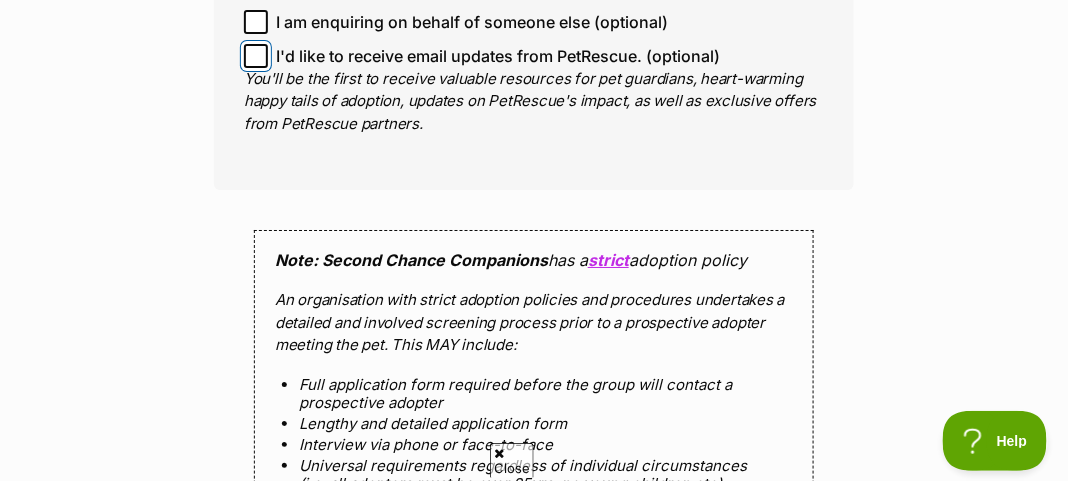 scroll, scrollTop: 0, scrollLeft: 0, axis: both 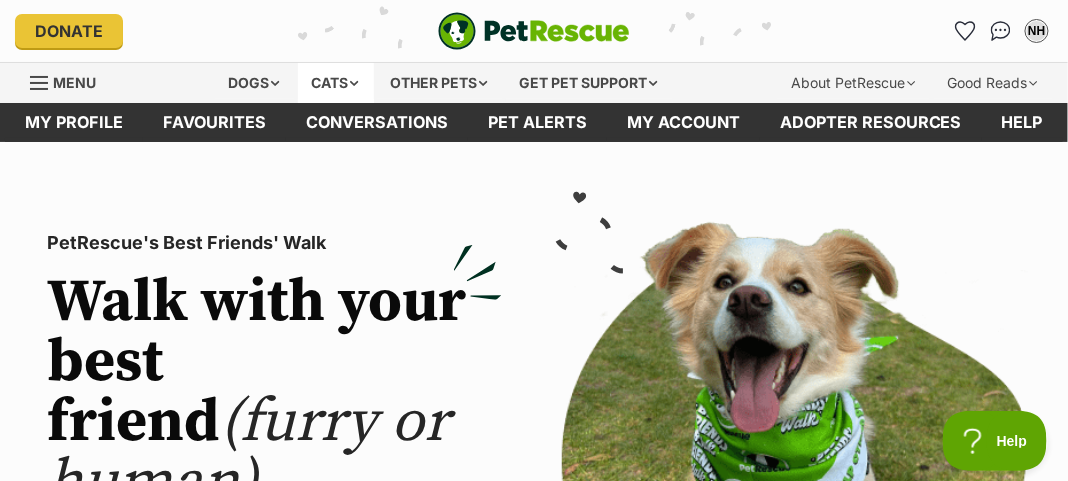 click on "Cats" at bounding box center (336, 83) 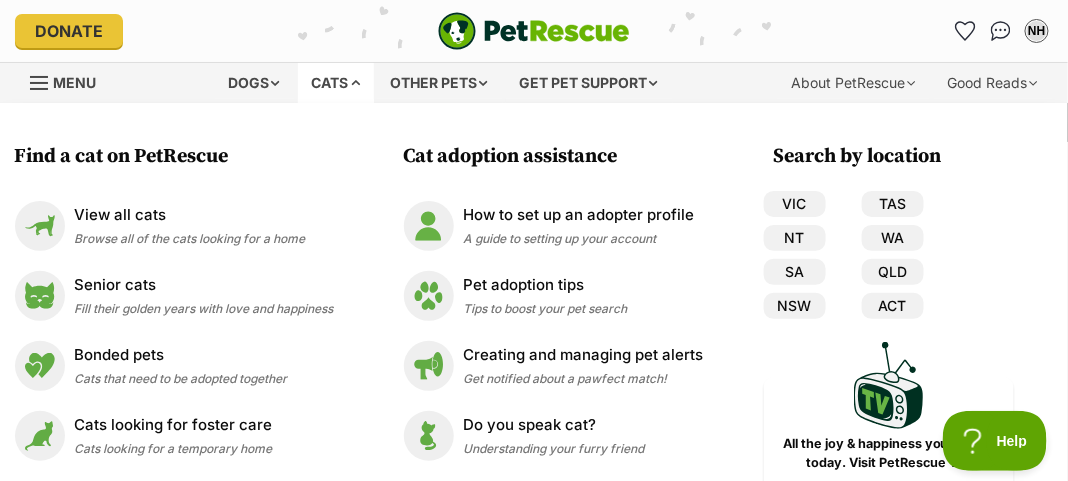 scroll, scrollTop: 0, scrollLeft: 0, axis: both 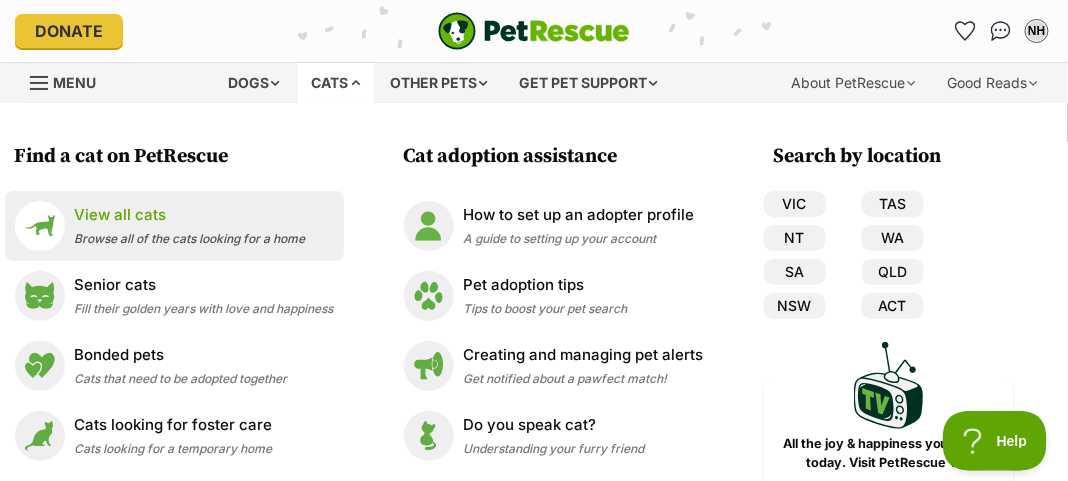 click on "View all cats" at bounding box center [190, 215] 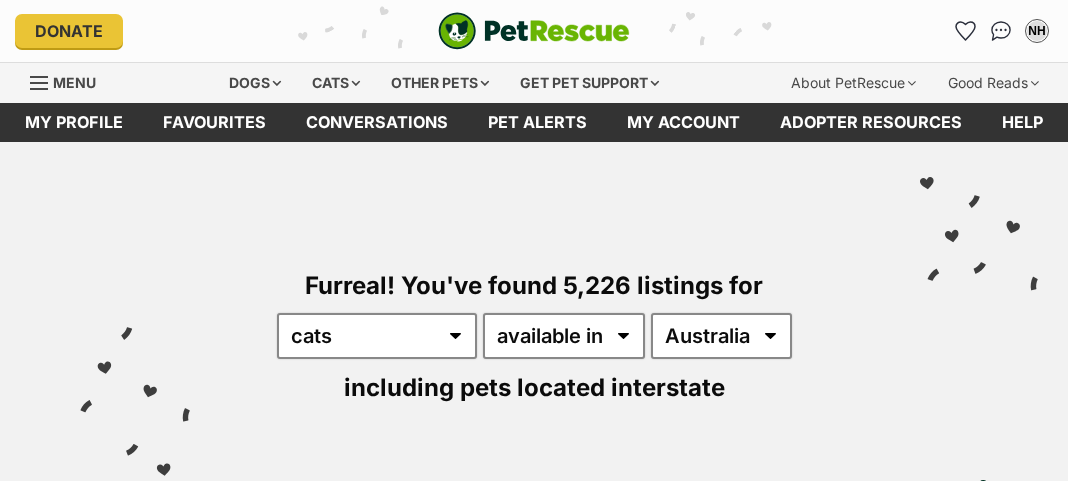scroll, scrollTop: 0, scrollLeft: 0, axis: both 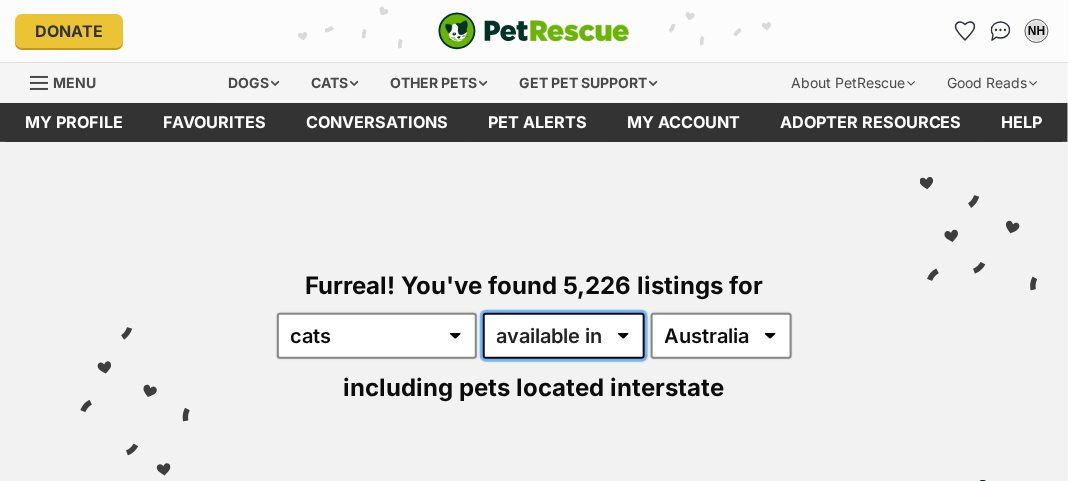 click on "available in
located in" at bounding box center (564, 336) 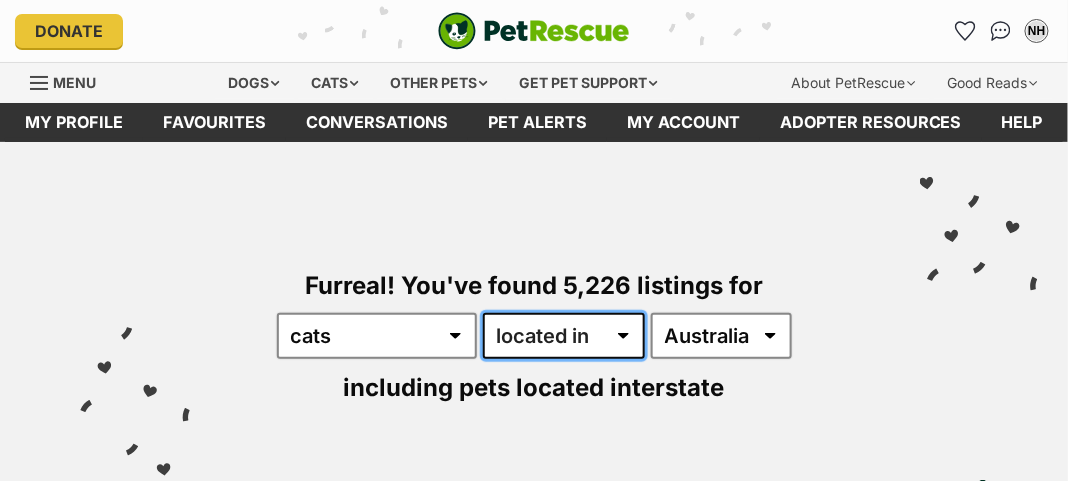 click on "available in
located in" at bounding box center (564, 336) 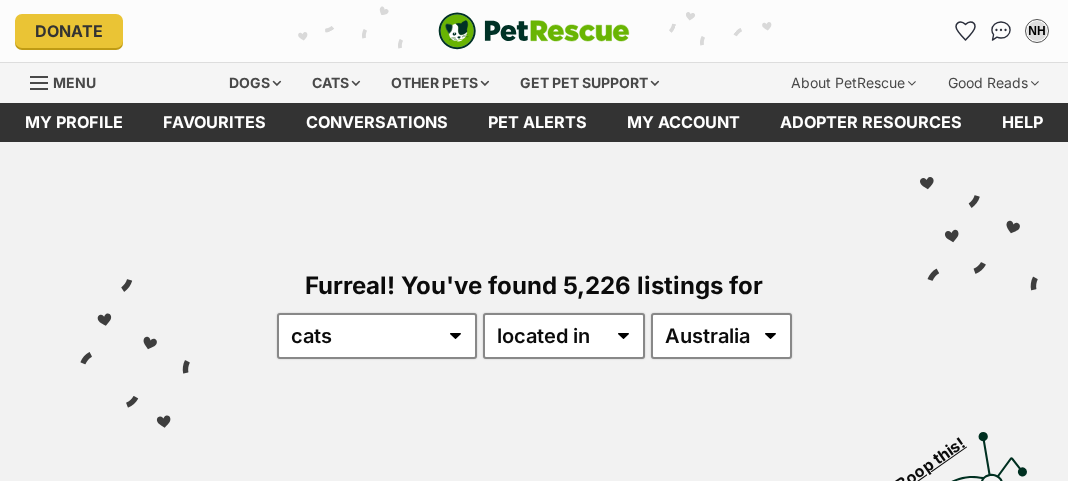 scroll, scrollTop: 0, scrollLeft: 0, axis: both 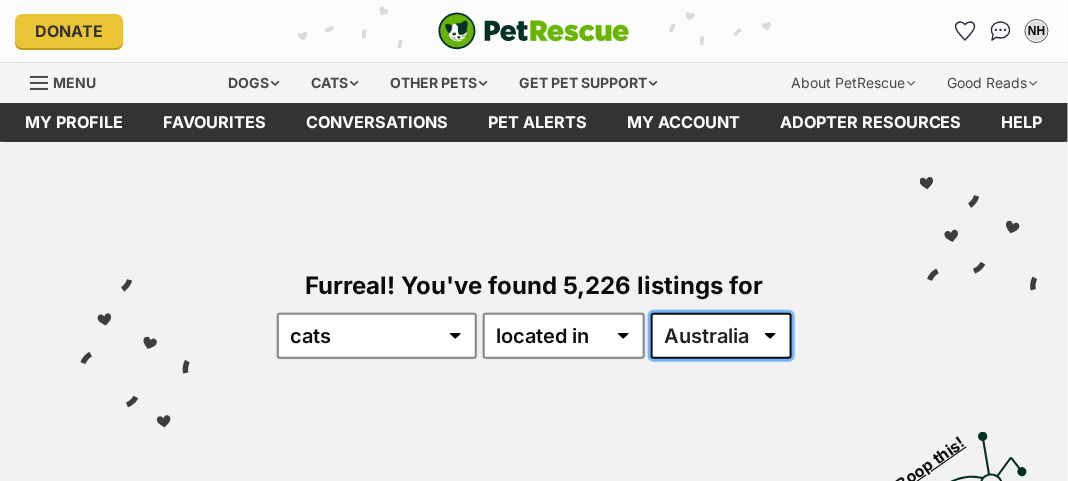 click on "Australia
ACT
NSW
NT
QLD
SA
TAS
VIC
WA" at bounding box center [721, 336] 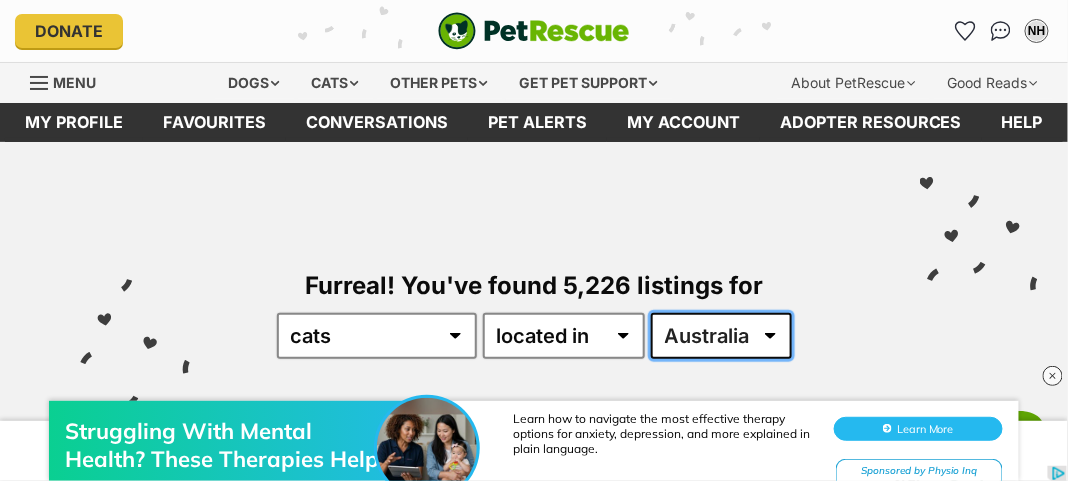 scroll, scrollTop: 0, scrollLeft: 0, axis: both 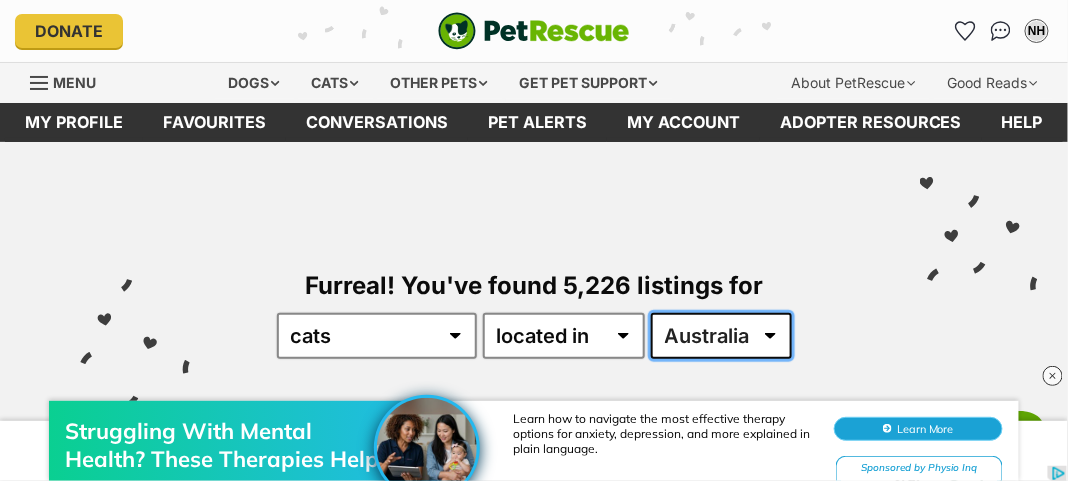 select on "QLD" 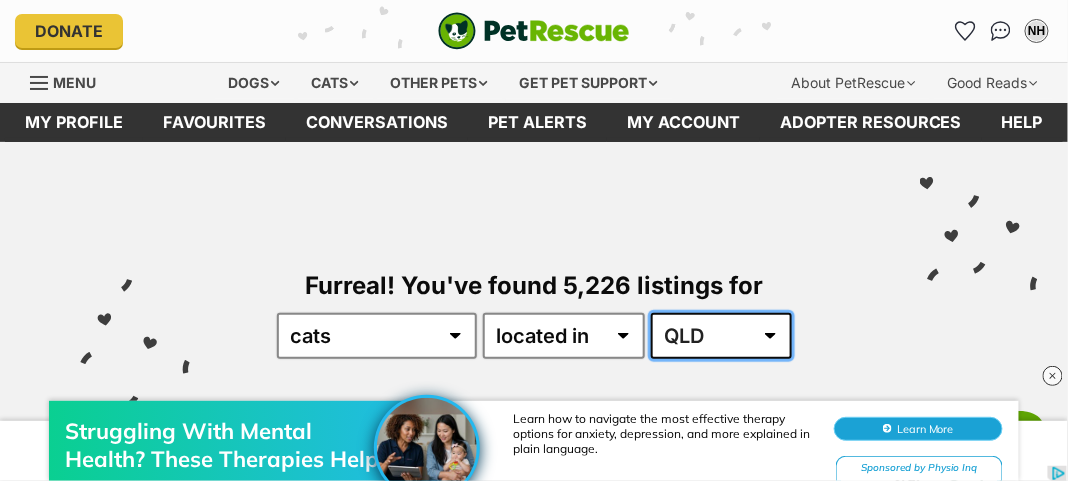 click on "Australia
ACT
NSW
NT
QLD
SA
TAS
VIC
WA" at bounding box center (721, 336) 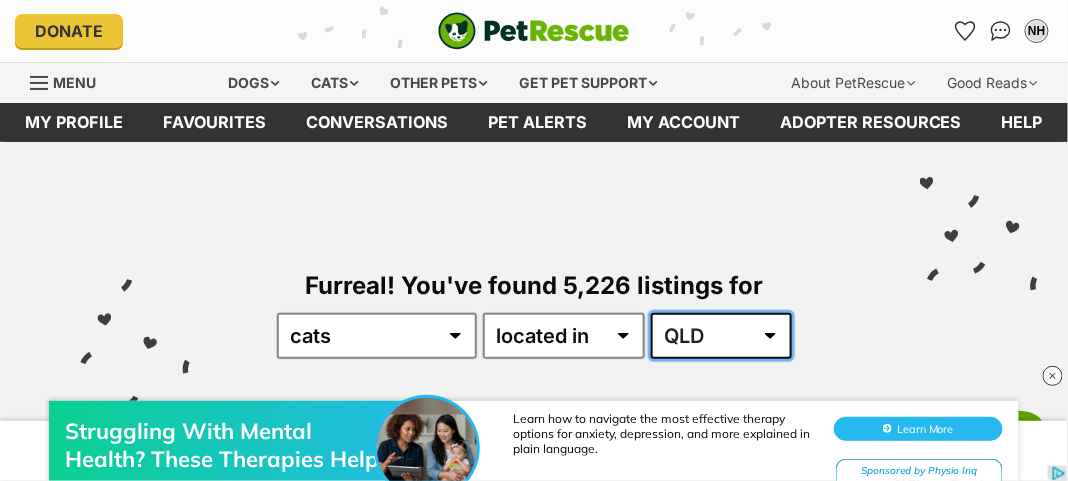 scroll, scrollTop: 0, scrollLeft: 0, axis: both 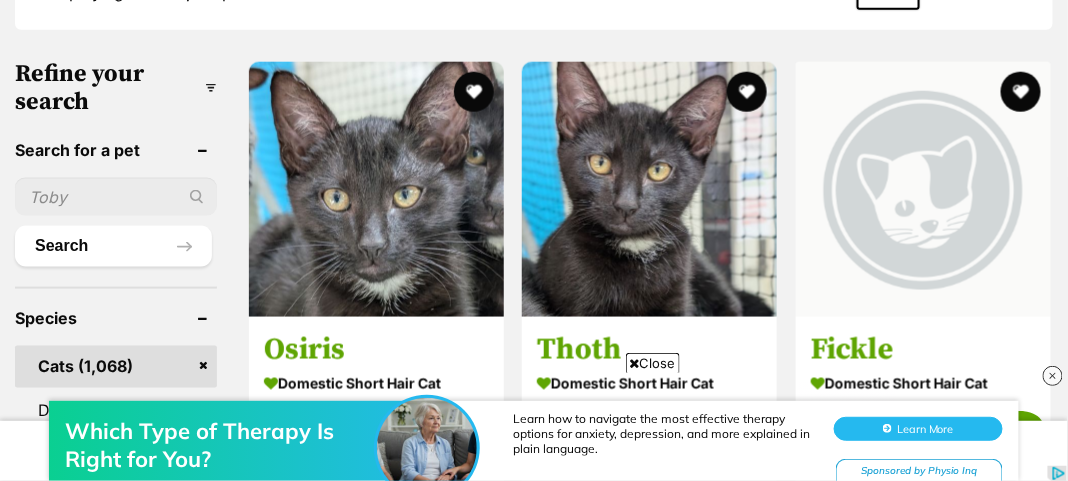click at bounding box center [116, 197] 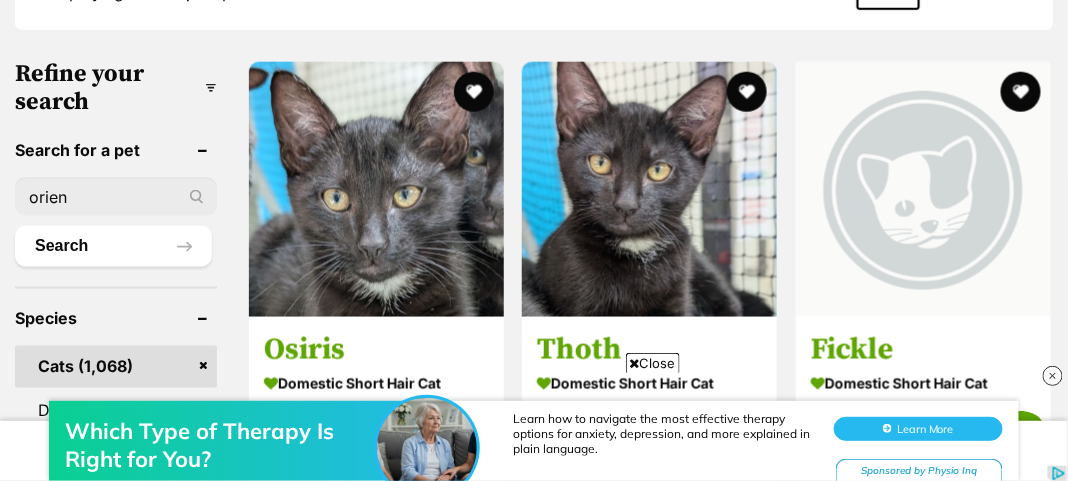 type on "orien" 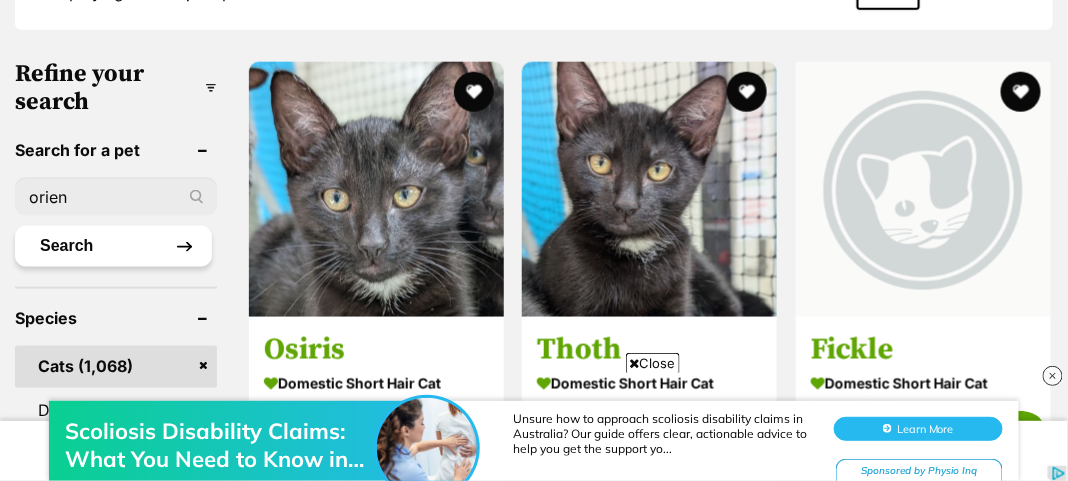 scroll, scrollTop: 0, scrollLeft: 0, axis: both 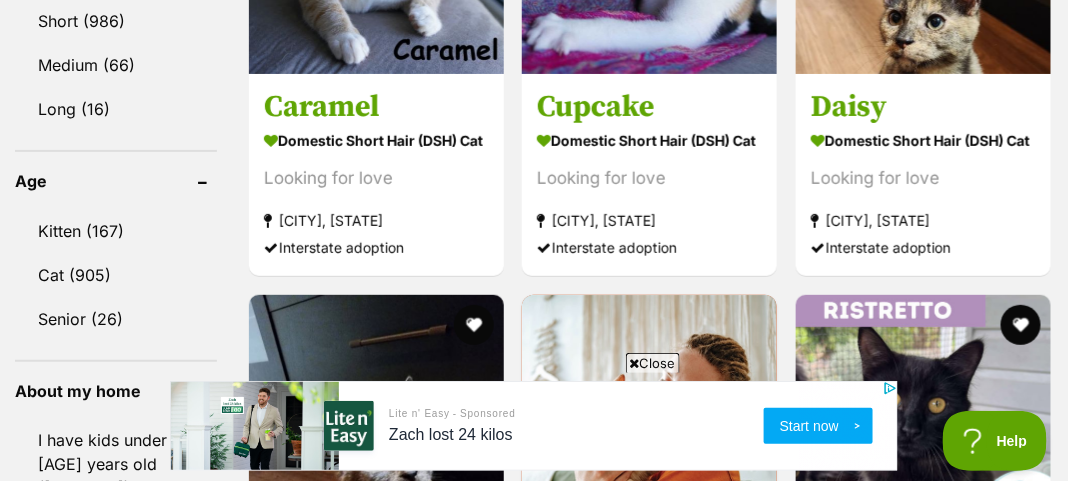 click on "Male (469)" at bounding box center [116, -144] 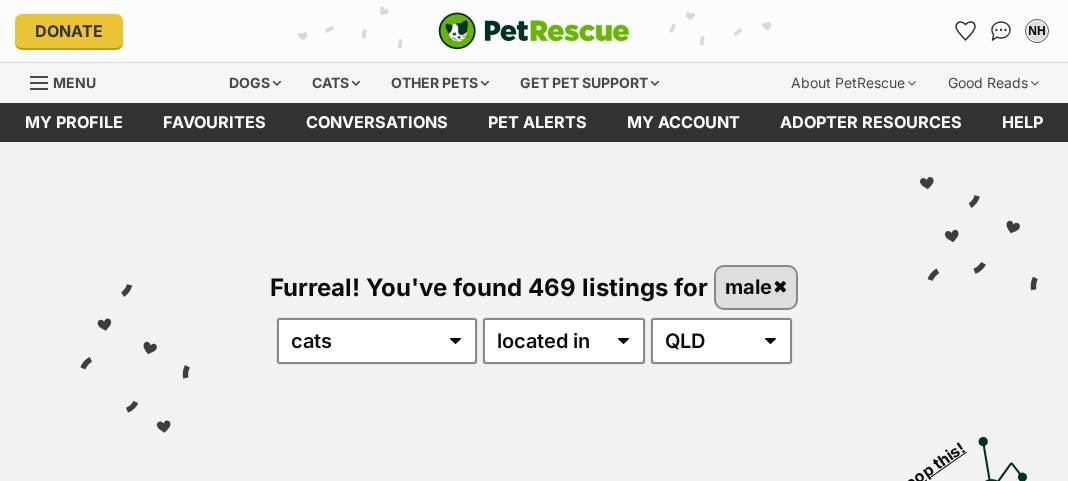 scroll, scrollTop: 0, scrollLeft: 0, axis: both 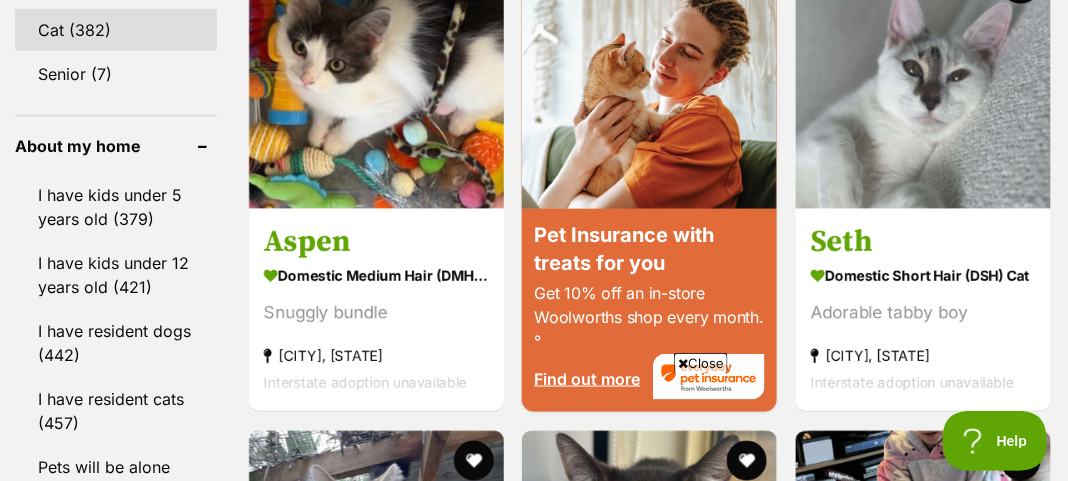 click on "Cat (382)" at bounding box center [116, 30] 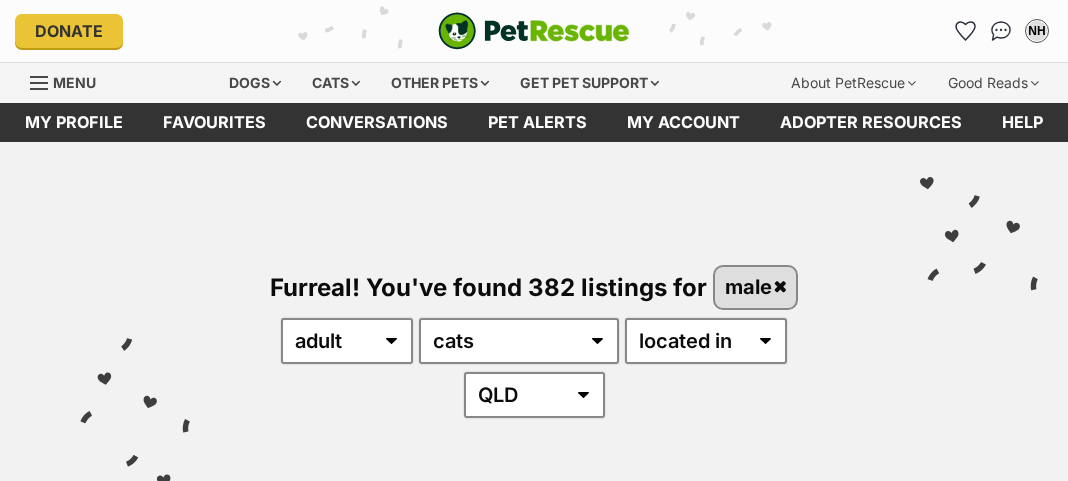 scroll, scrollTop: 0, scrollLeft: 0, axis: both 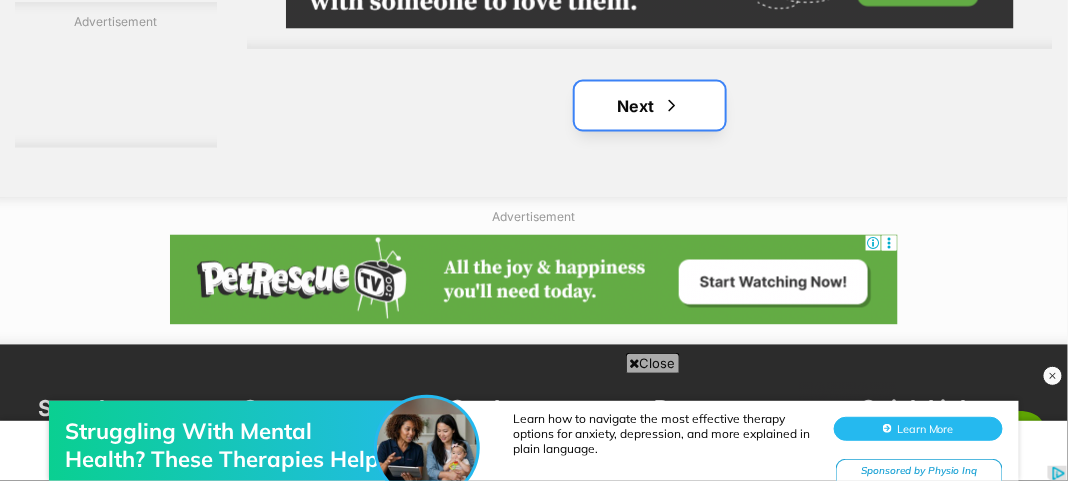 click on "Next" at bounding box center (650, 106) 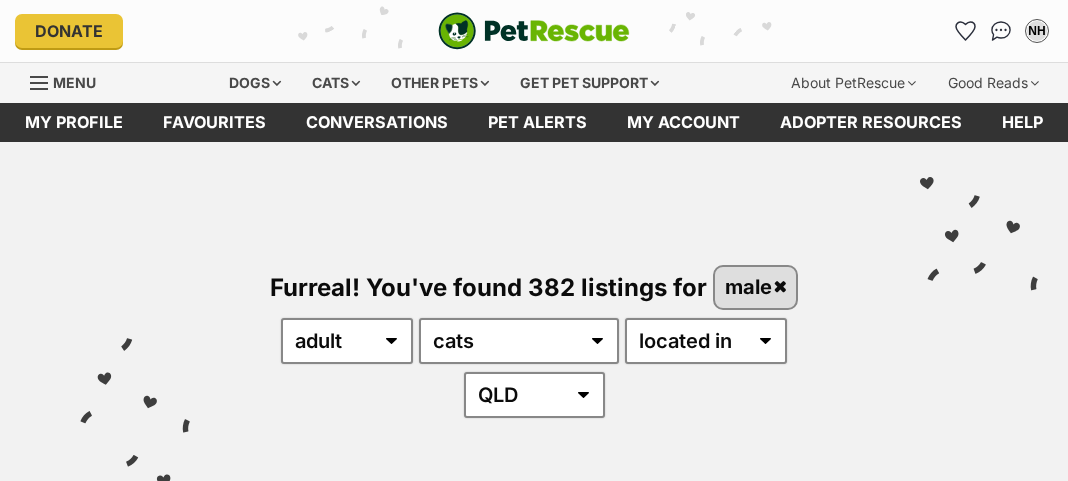 scroll, scrollTop: 0, scrollLeft: 0, axis: both 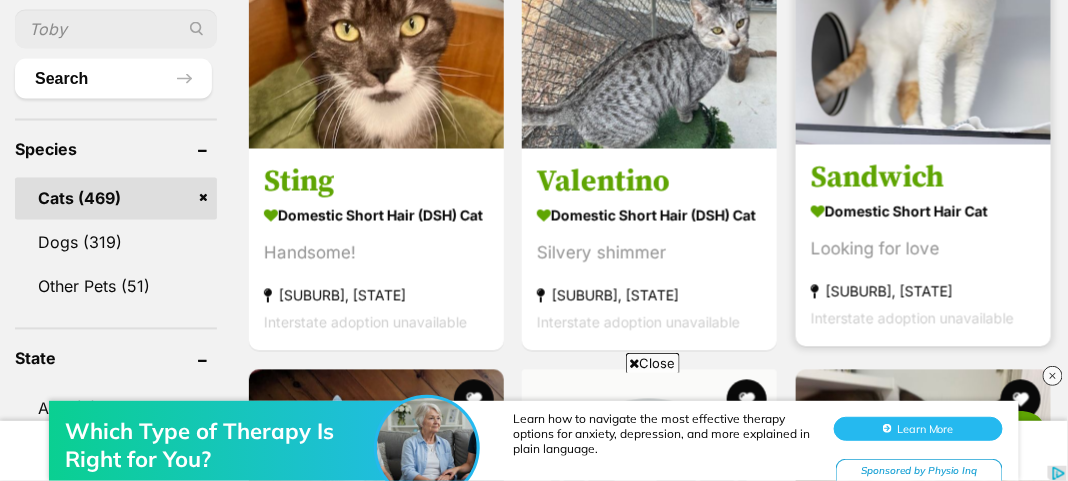 click at bounding box center [923, 17] 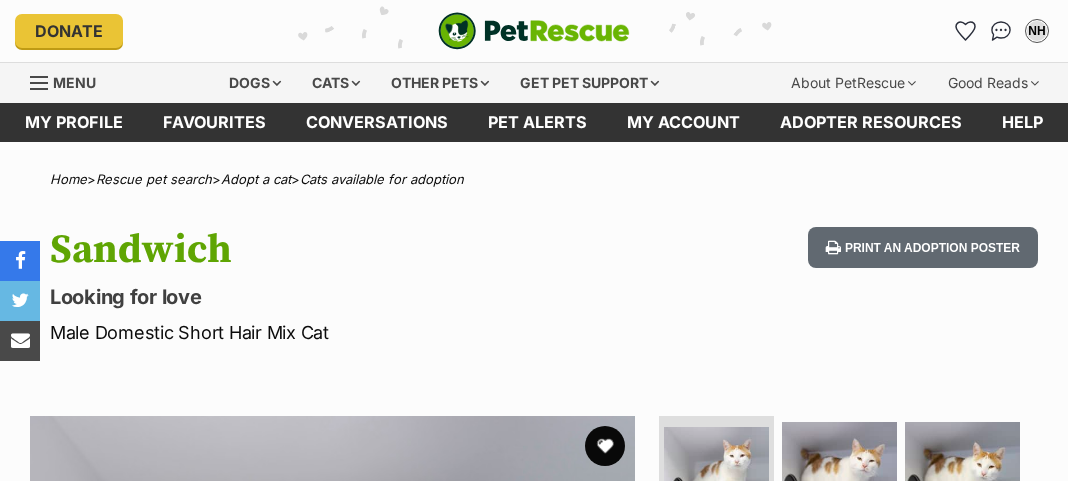 scroll, scrollTop: 0, scrollLeft: 0, axis: both 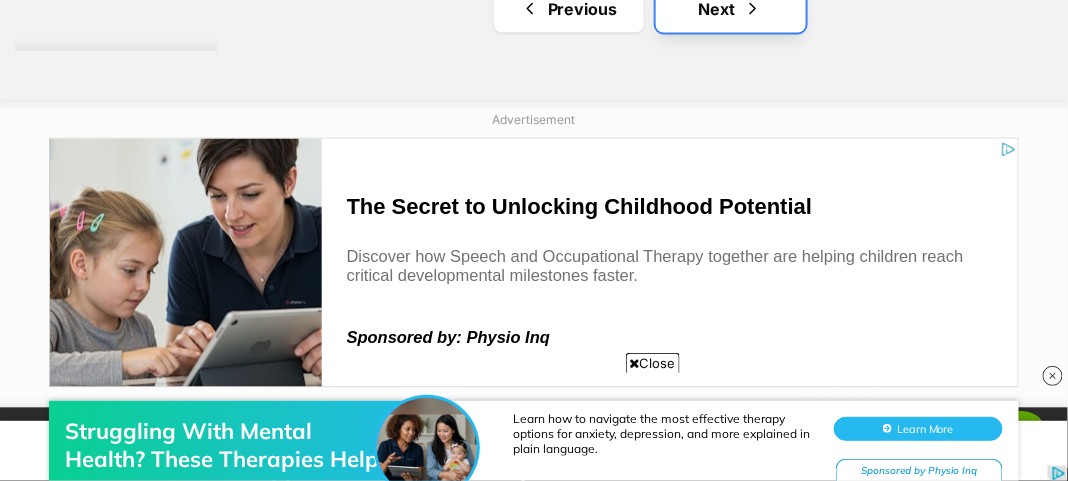 click on "Next" at bounding box center (731, 9) 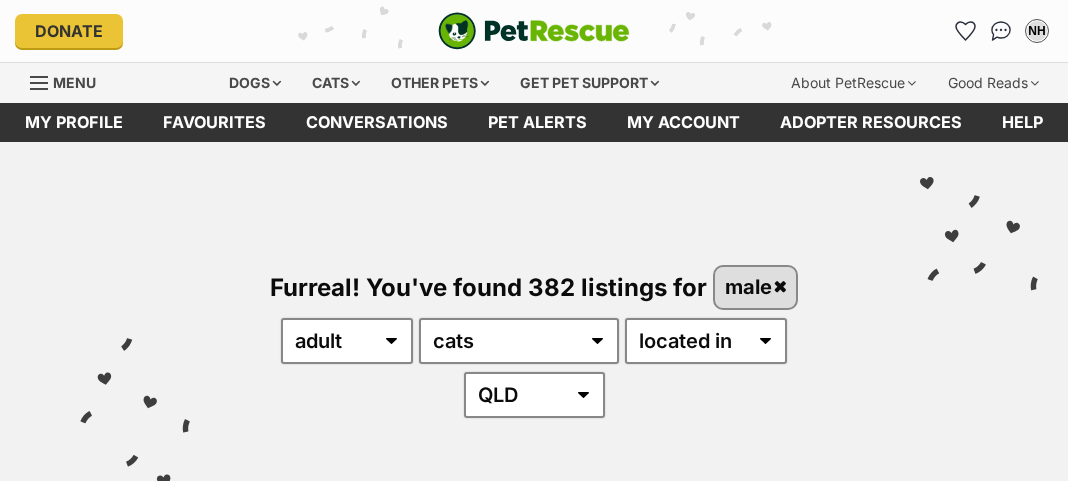 scroll, scrollTop: 0, scrollLeft: 0, axis: both 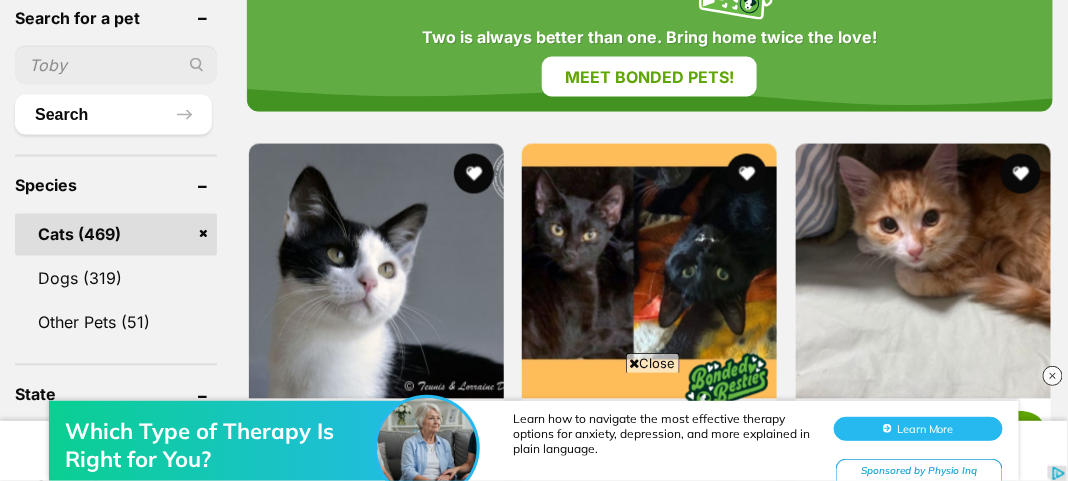 click at bounding box center [116, 65] 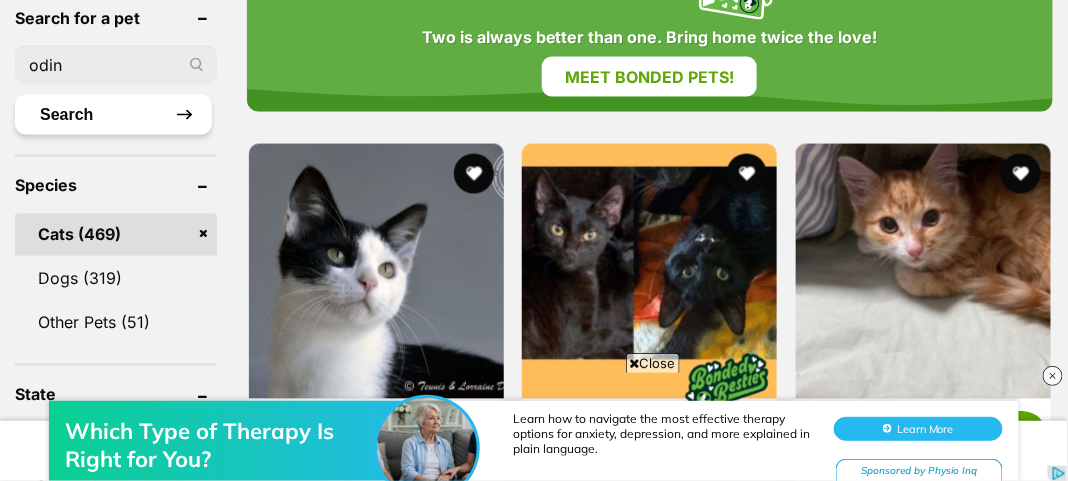 type on "odin" 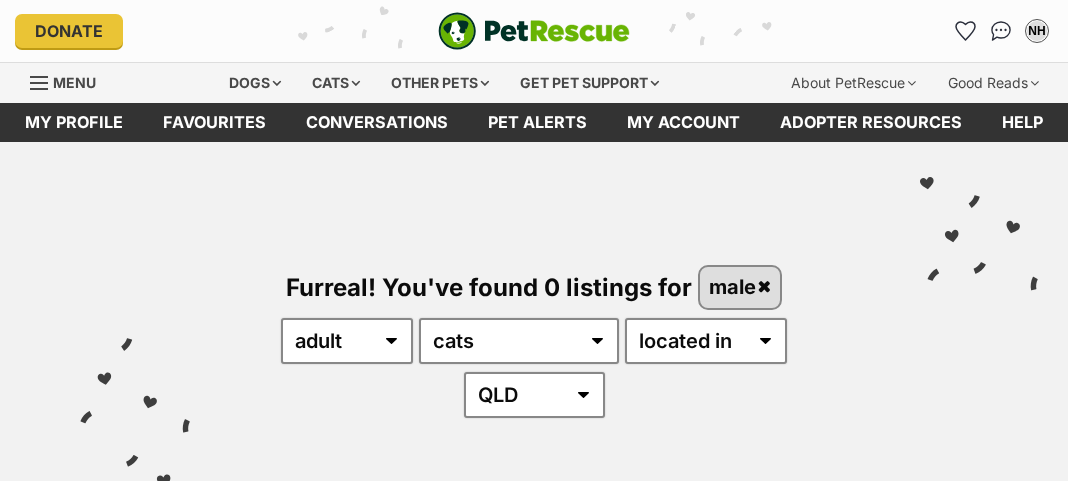 scroll, scrollTop: 0, scrollLeft: 0, axis: both 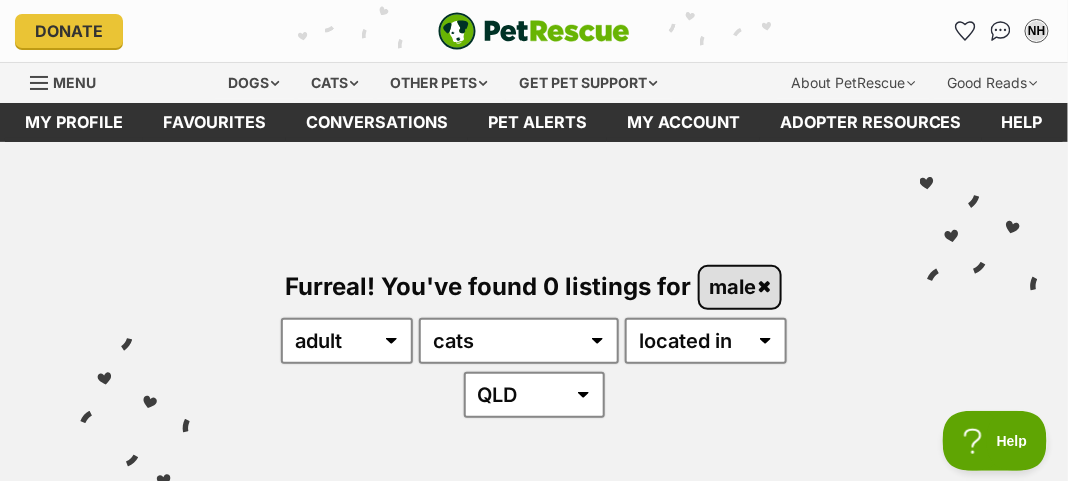 click on "male" at bounding box center (740, 287) 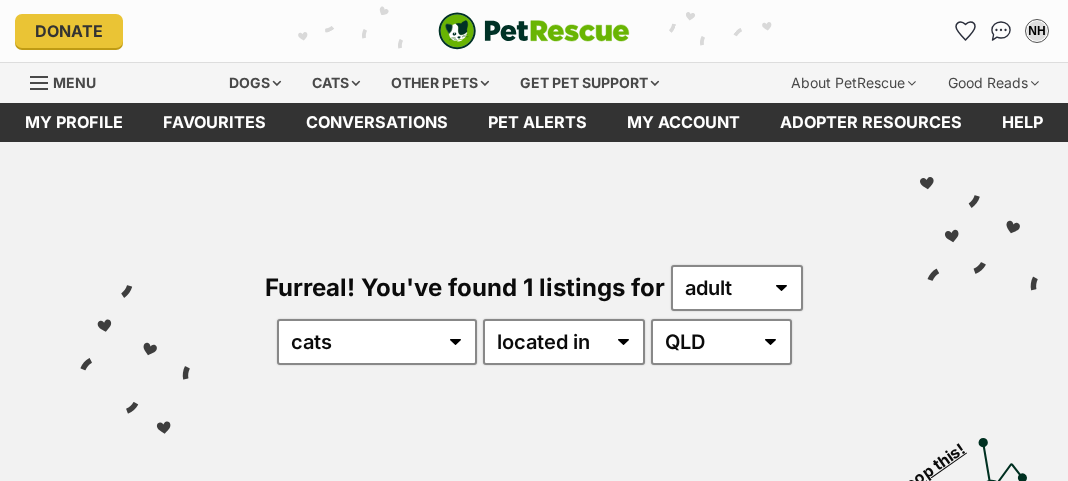 scroll, scrollTop: 0, scrollLeft: 0, axis: both 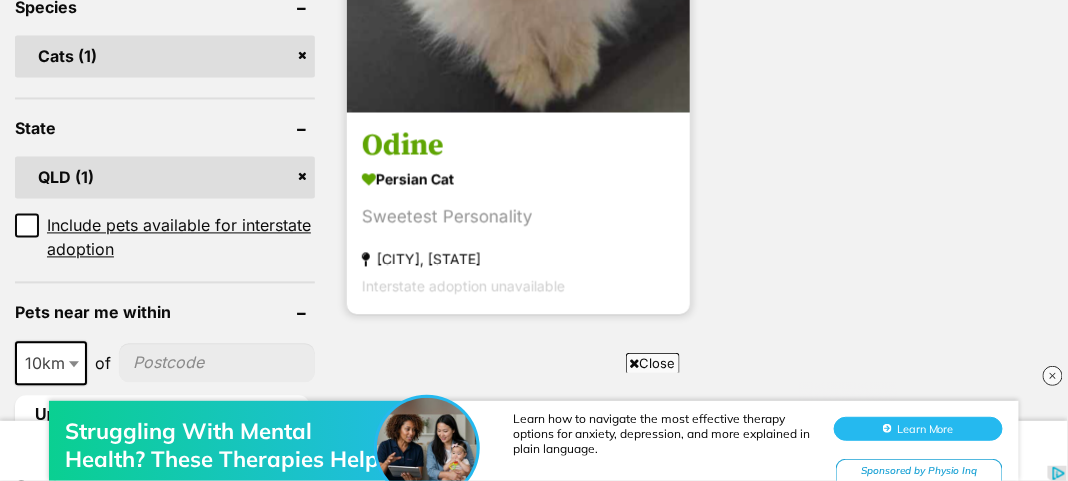 click at bounding box center [518, -59] 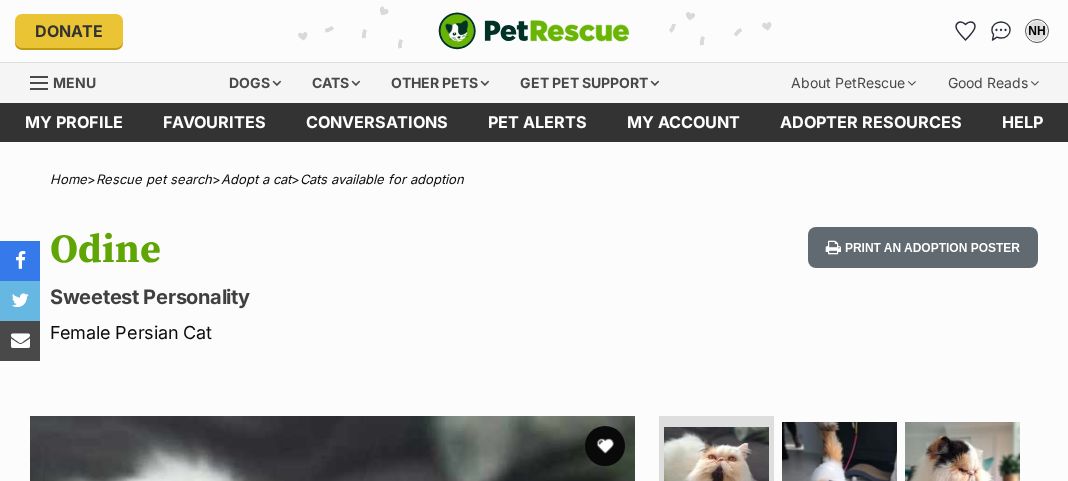 scroll, scrollTop: 0, scrollLeft: 0, axis: both 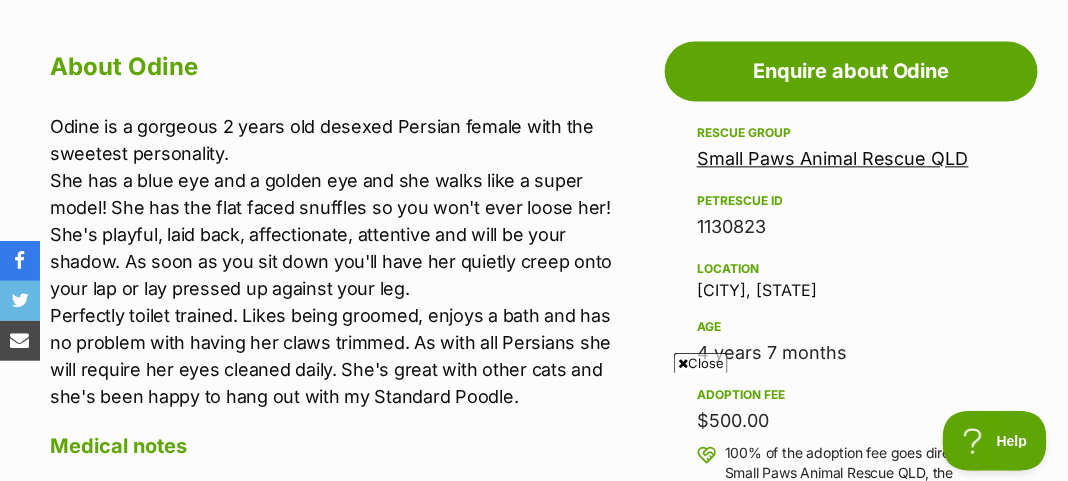 click on "Small Paws Animal Rescue QLD" at bounding box center [833, 158] 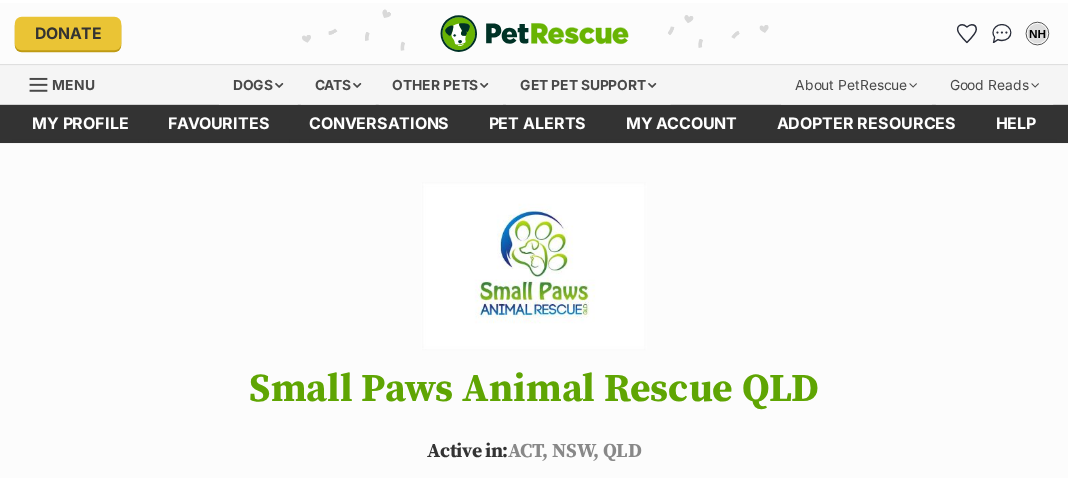 scroll, scrollTop: 0, scrollLeft: 0, axis: both 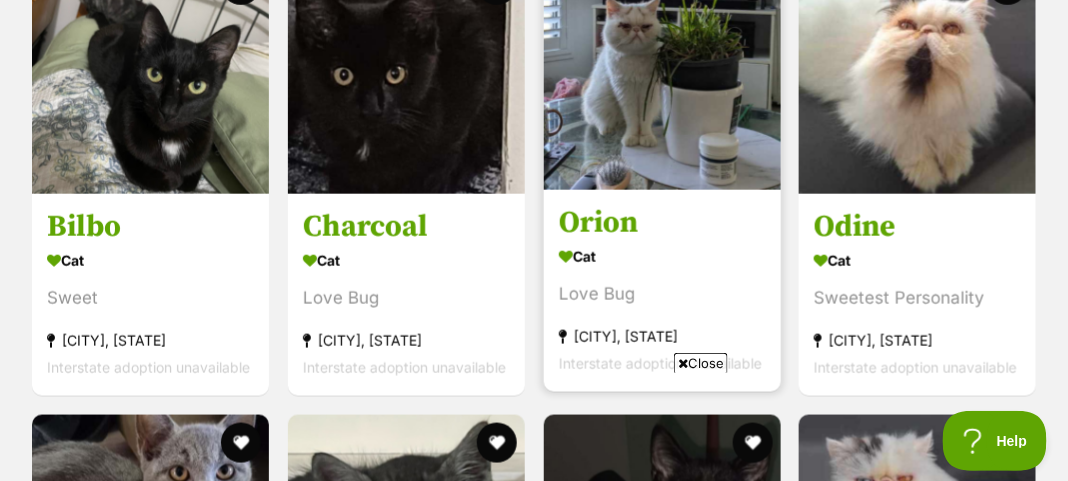 click at bounding box center (662, 71) 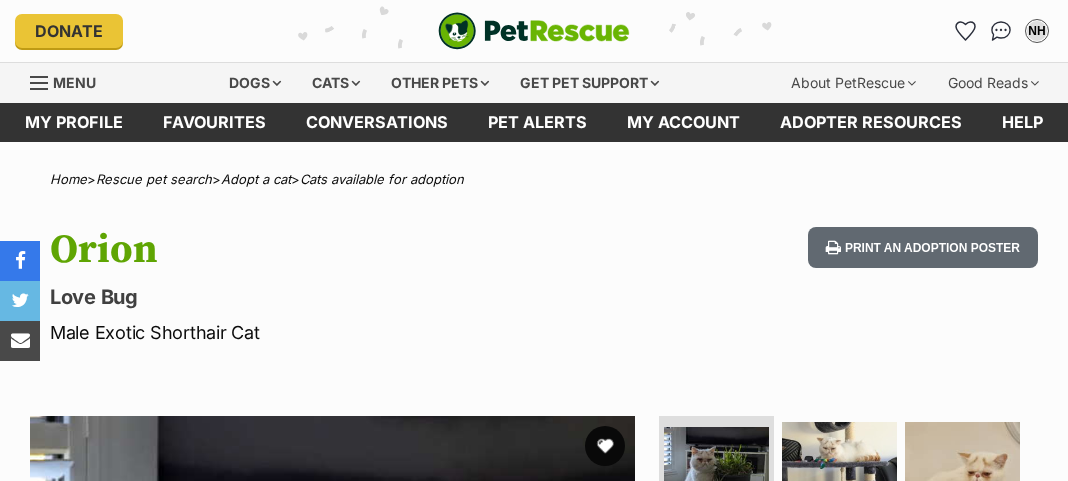 scroll, scrollTop: 0, scrollLeft: 0, axis: both 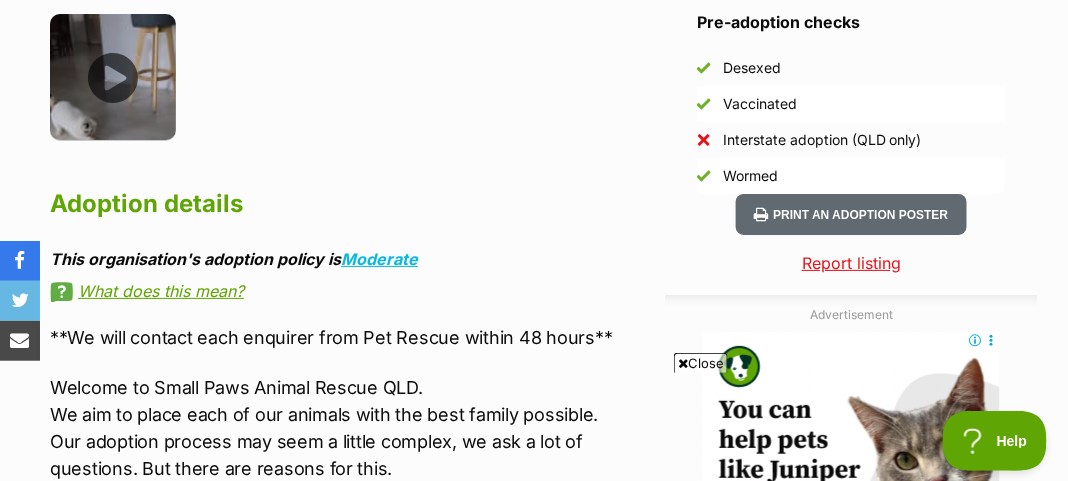 click at bounding box center (113, 77) 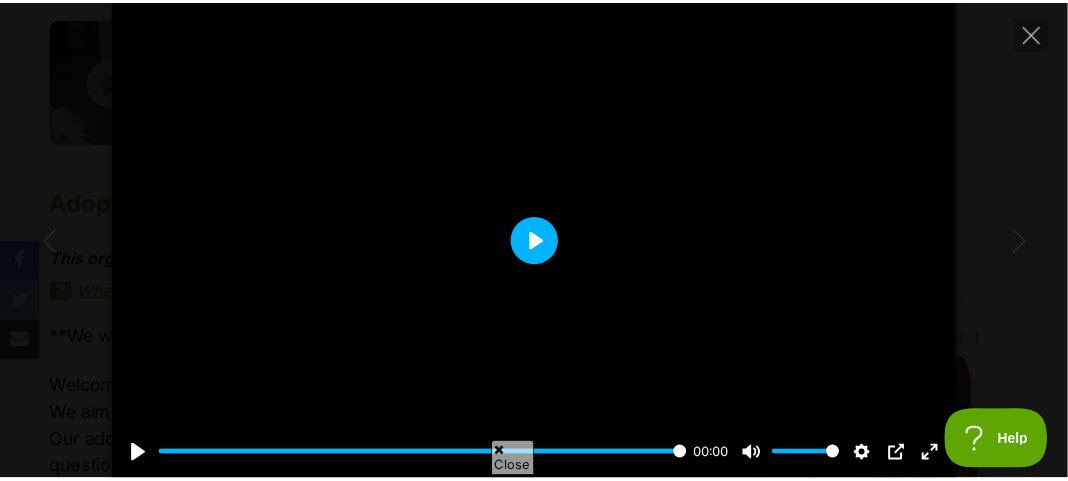 scroll, scrollTop: 0, scrollLeft: 0, axis: both 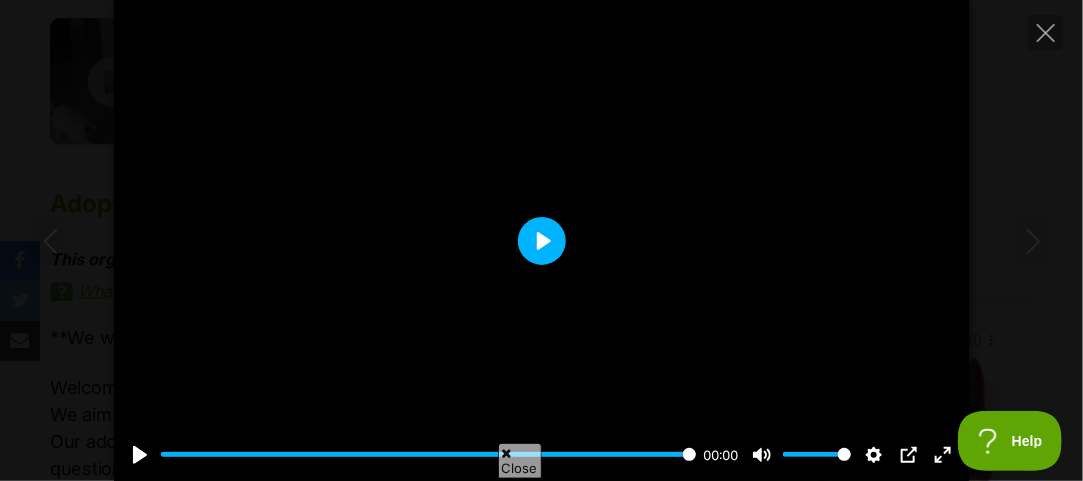 click on "Play" at bounding box center (542, 241) 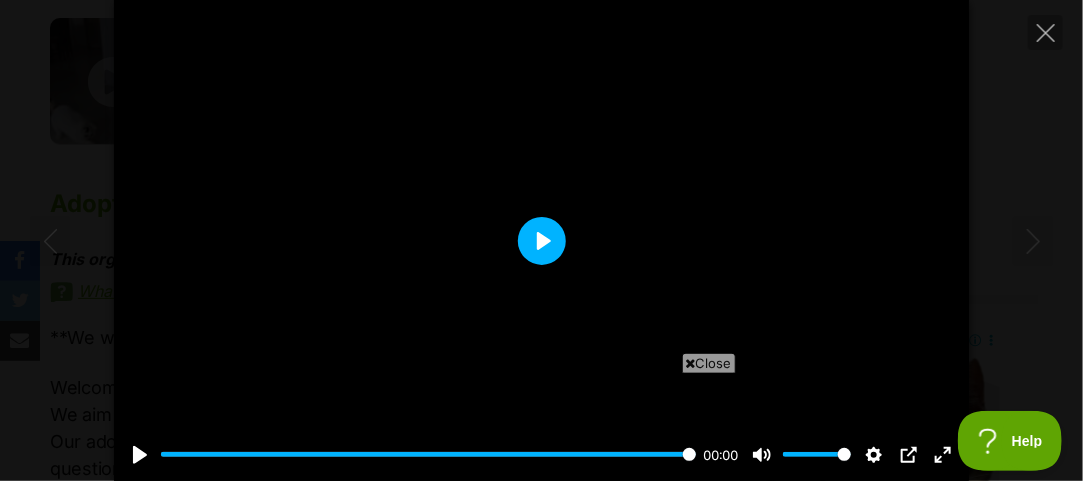 click on "Play" at bounding box center [542, 241] 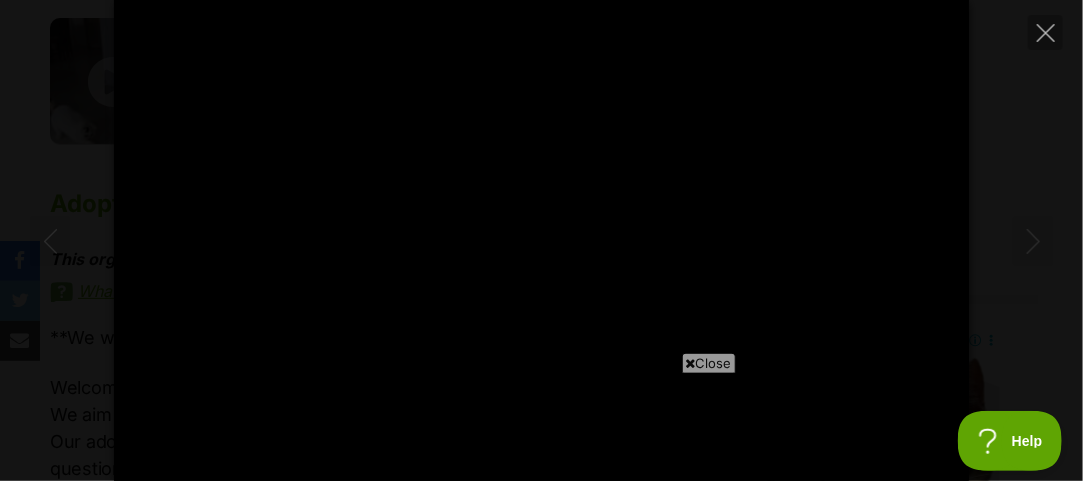 drag, startPoint x: 1081, startPoint y: 329, endPoint x: 1082, endPoint y: 368, distance: 39.012817 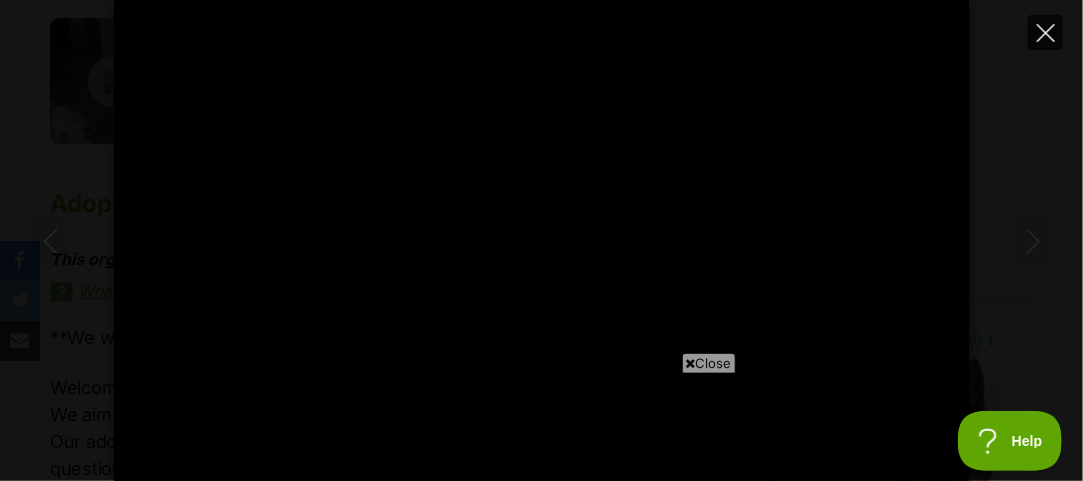 click 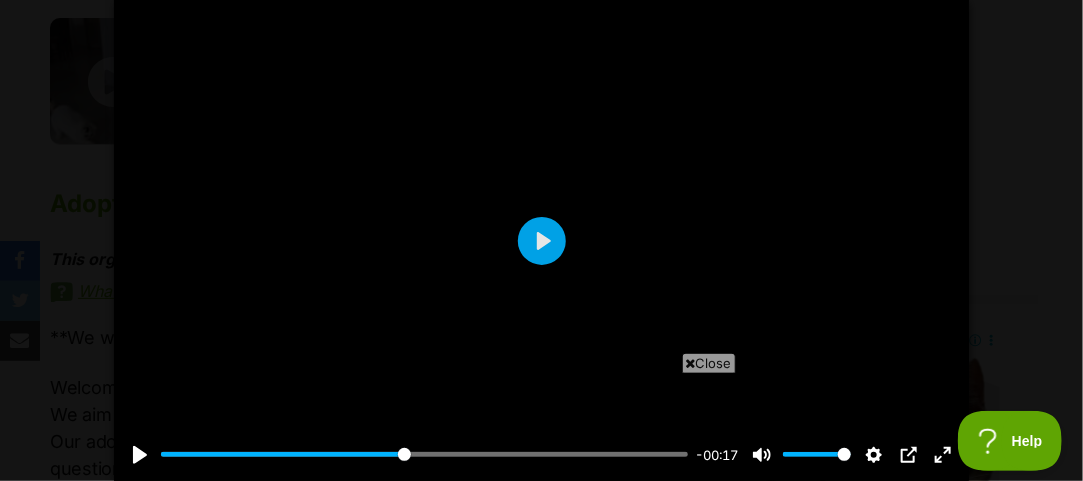 type on "46.27" 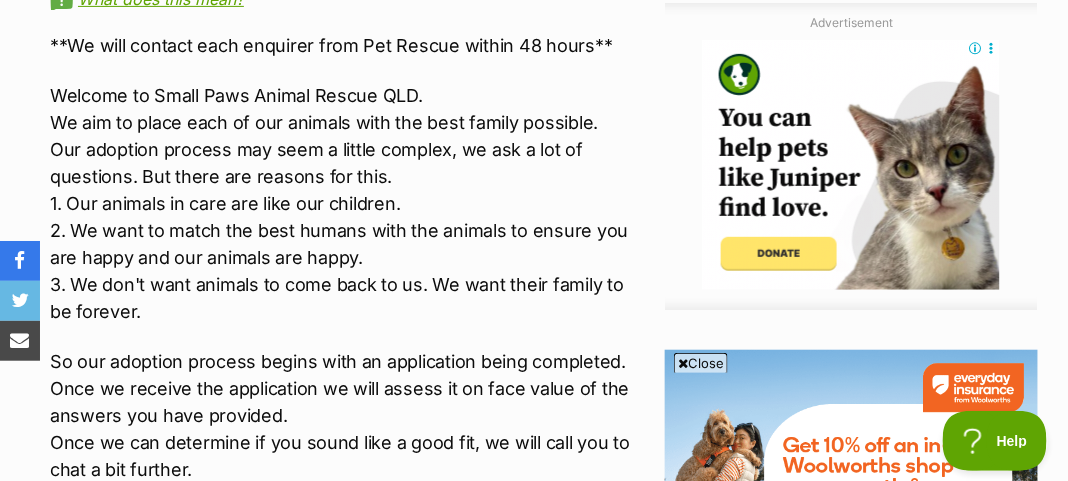 scroll, scrollTop: 2079, scrollLeft: 0, axis: vertical 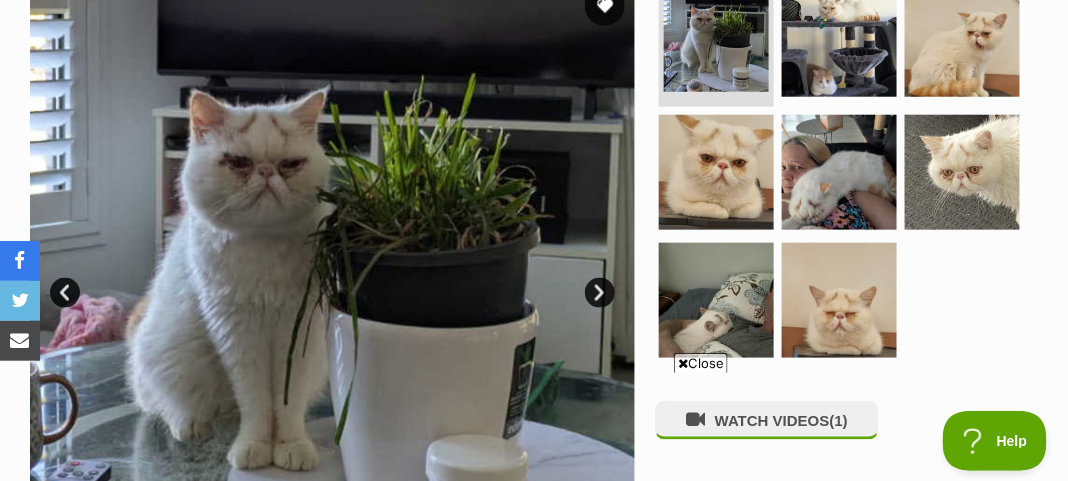 click on "Next" at bounding box center [600, 293] 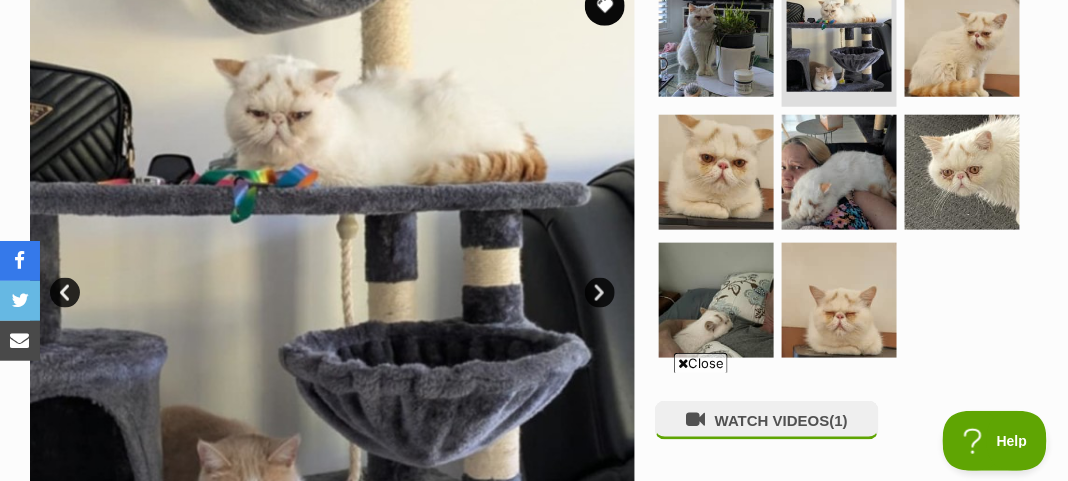 click on "Next" at bounding box center (600, 293) 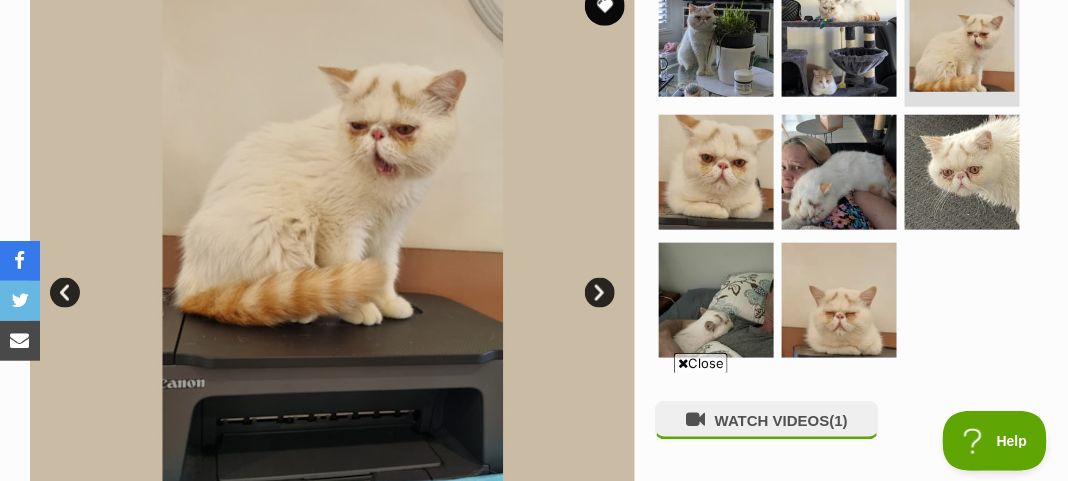 click on "Next" at bounding box center (600, 293) 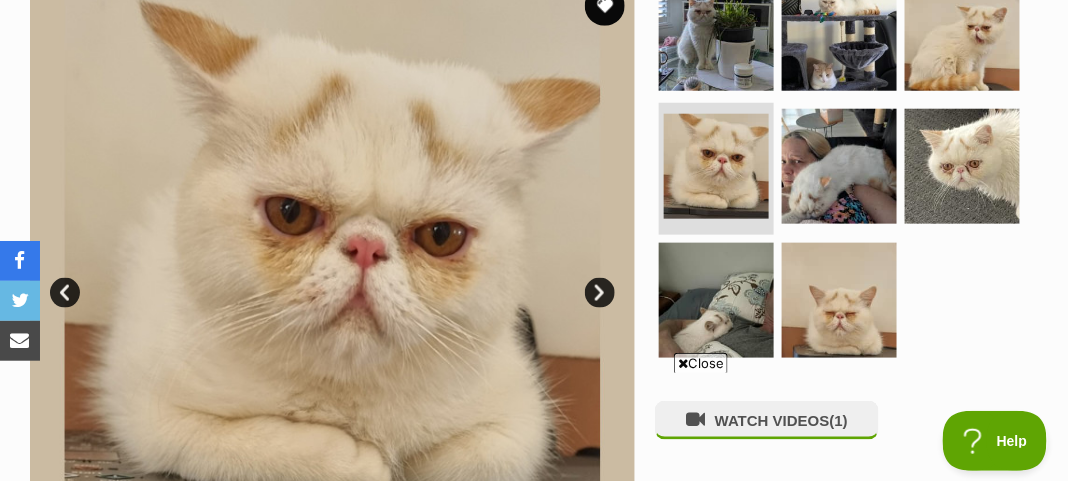 click on "Next" at bounding box center [600, 293] 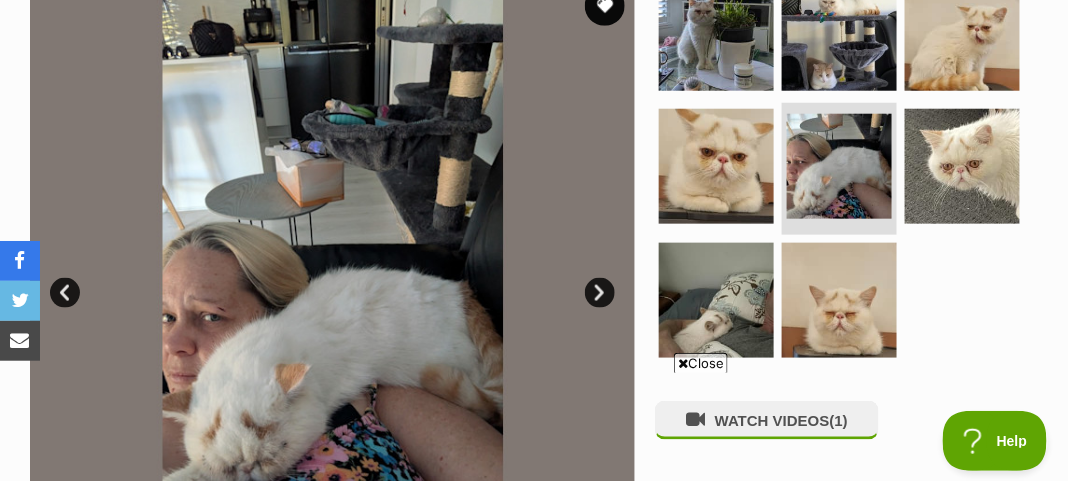 click on "Next" at bounding box center [600, 293] 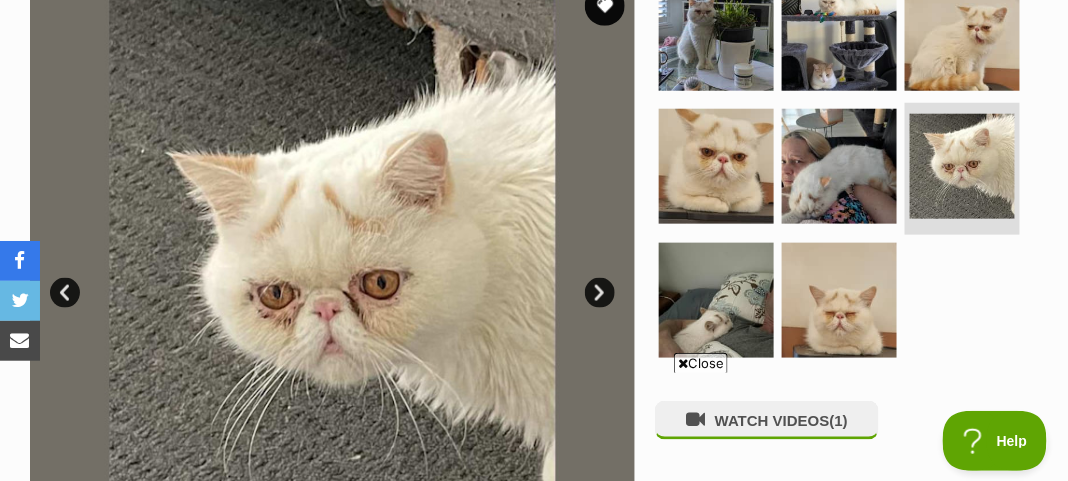 click on "Next" at bounding box center [600, 293] 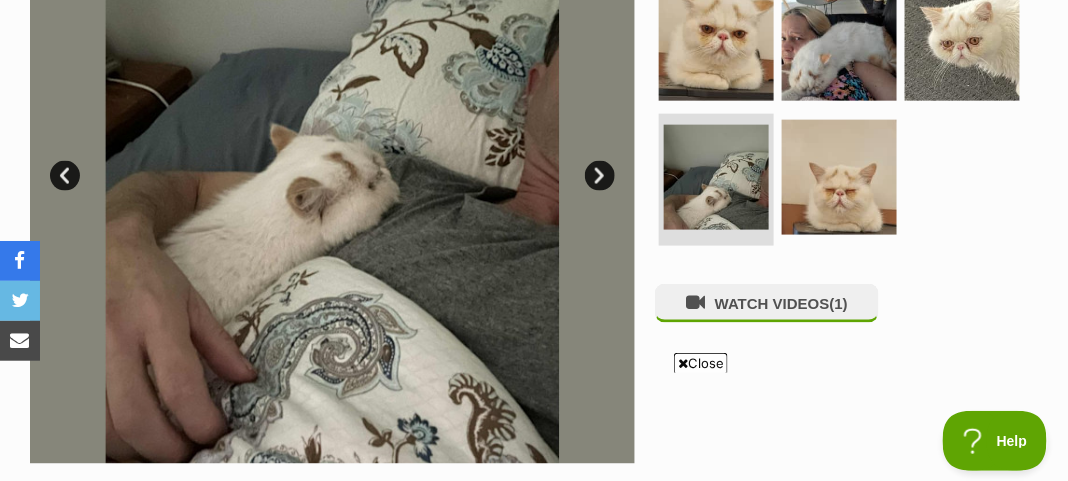 scroll, scrollTop: 546, scrollLeft: 0, axis: vertical 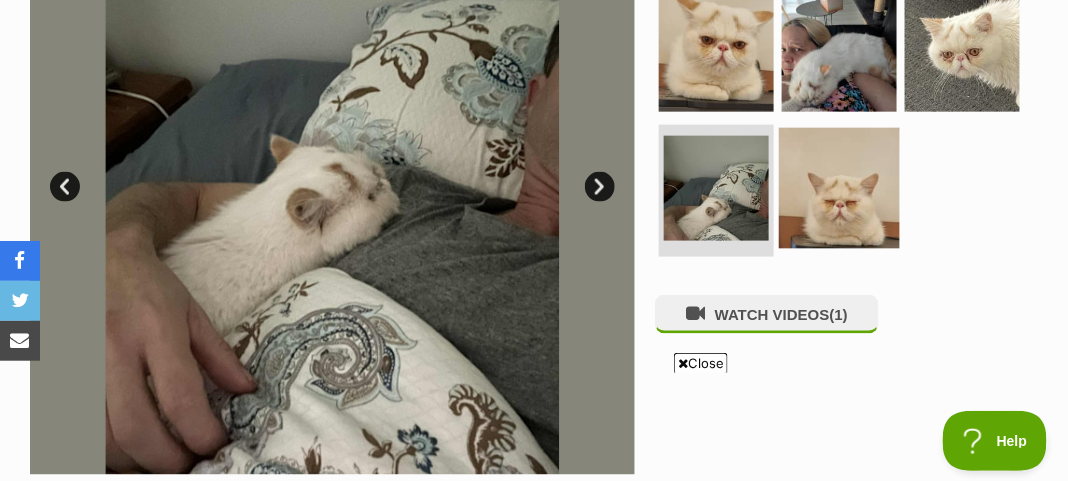 click at bounding box center (839, 188) 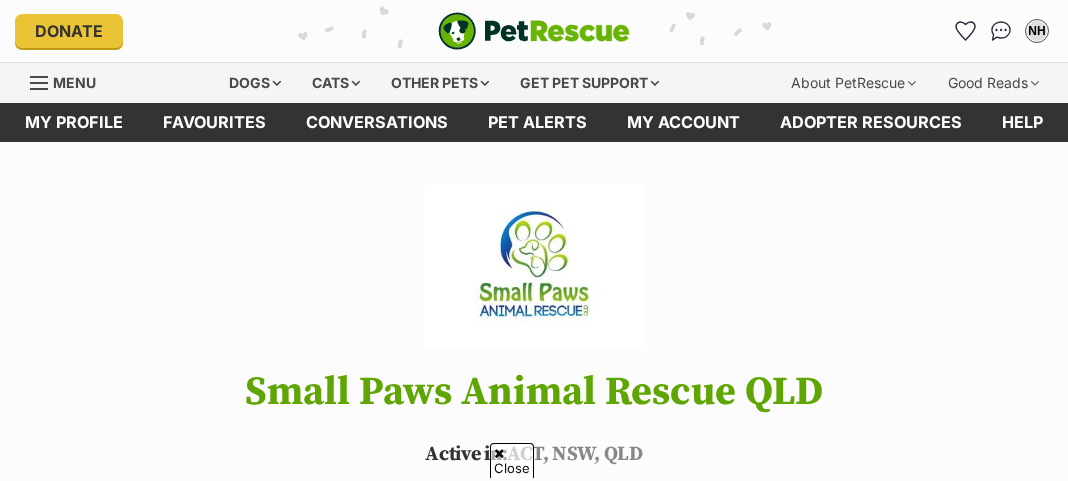 scroll, scrollTop: 2305, scrollLeft: 0, axis: vertical 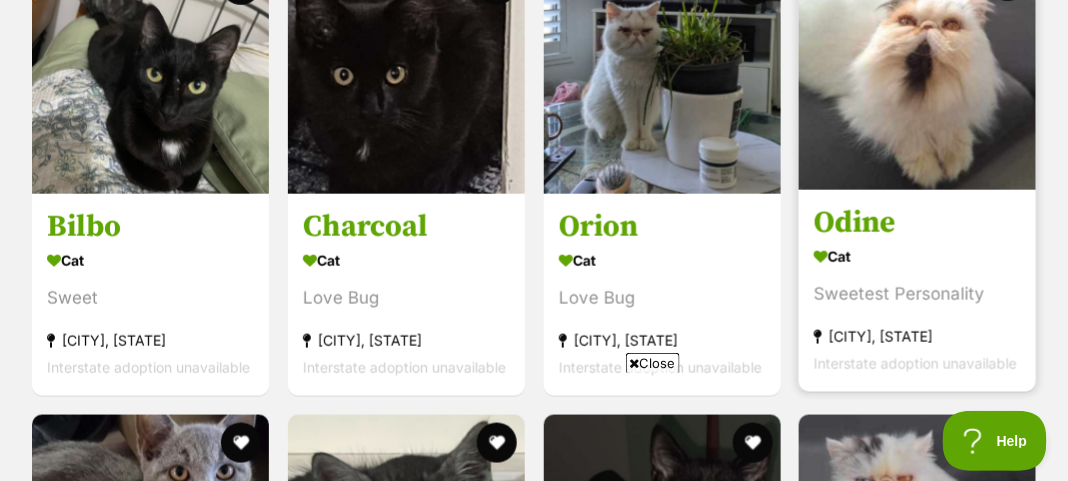 click at bounding box center [917, 71] 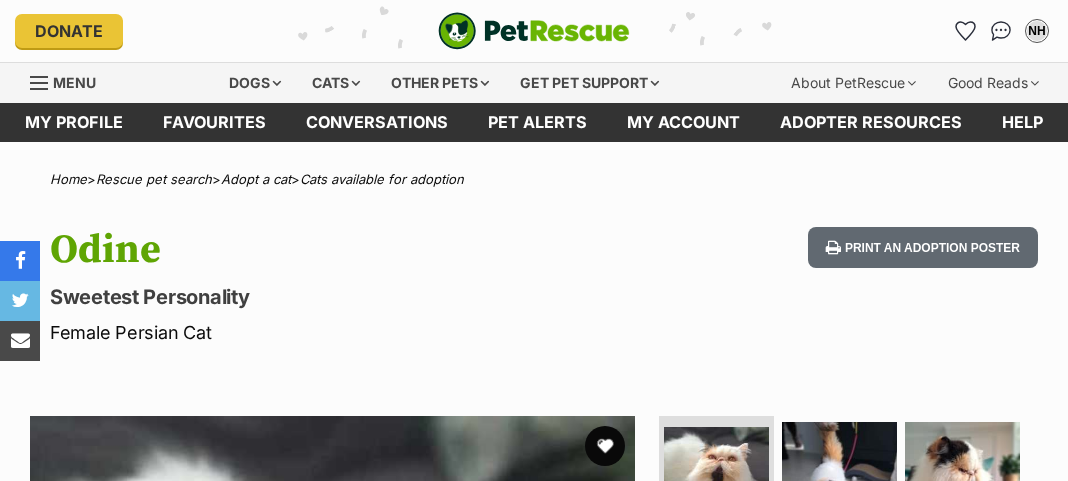scroll, scrollTop: 0, scrollLeft: 0, axis: both 